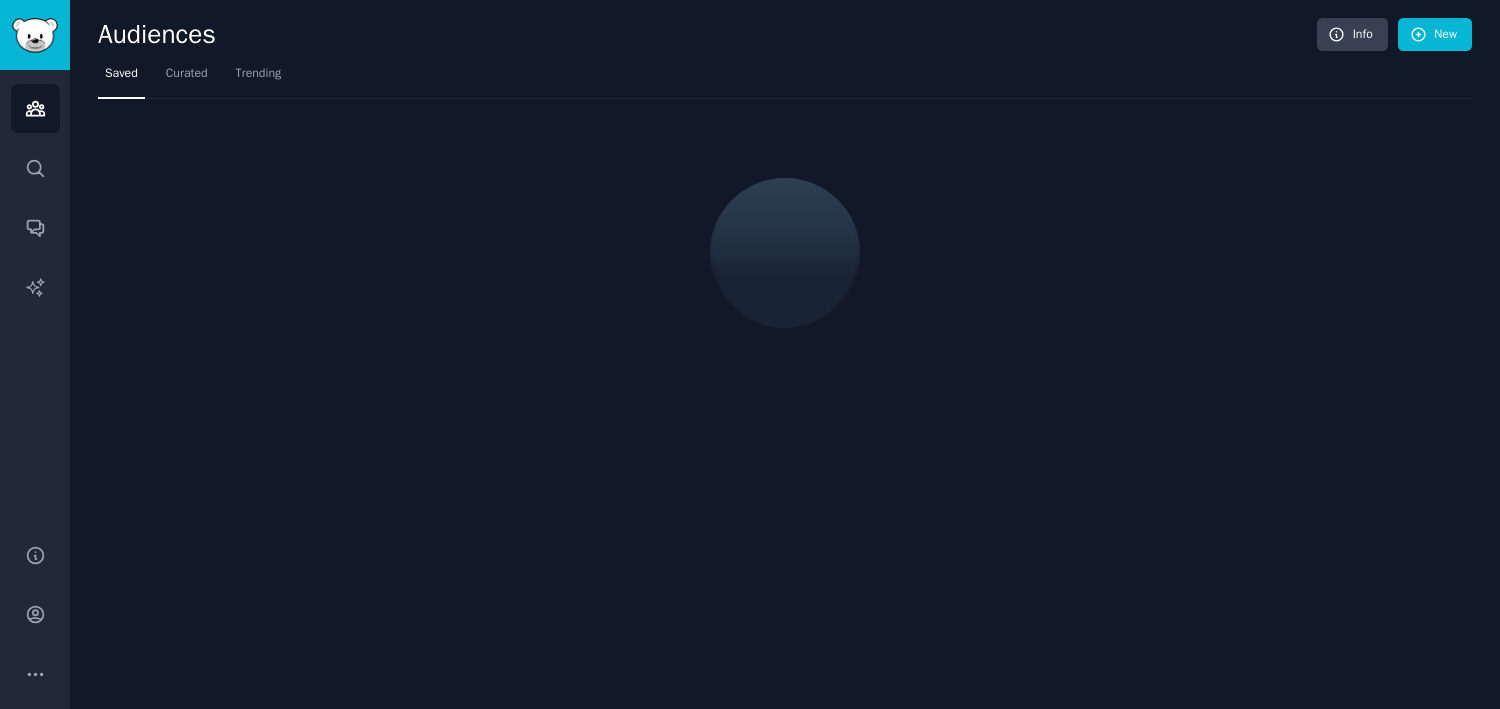 scroll, scrollTop: 0, scrollLeft: 0, axis: both 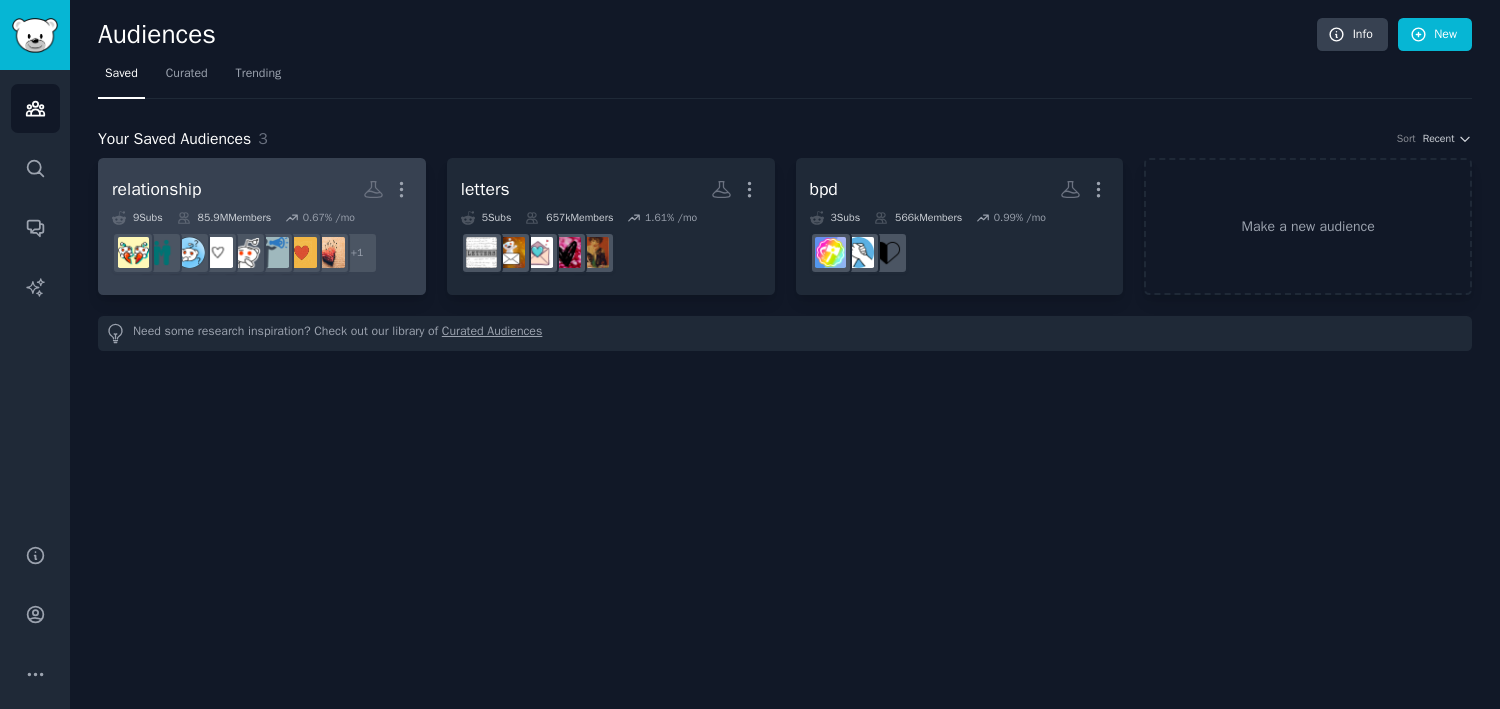 click on "relationship More" at bounding box center [262, 189] 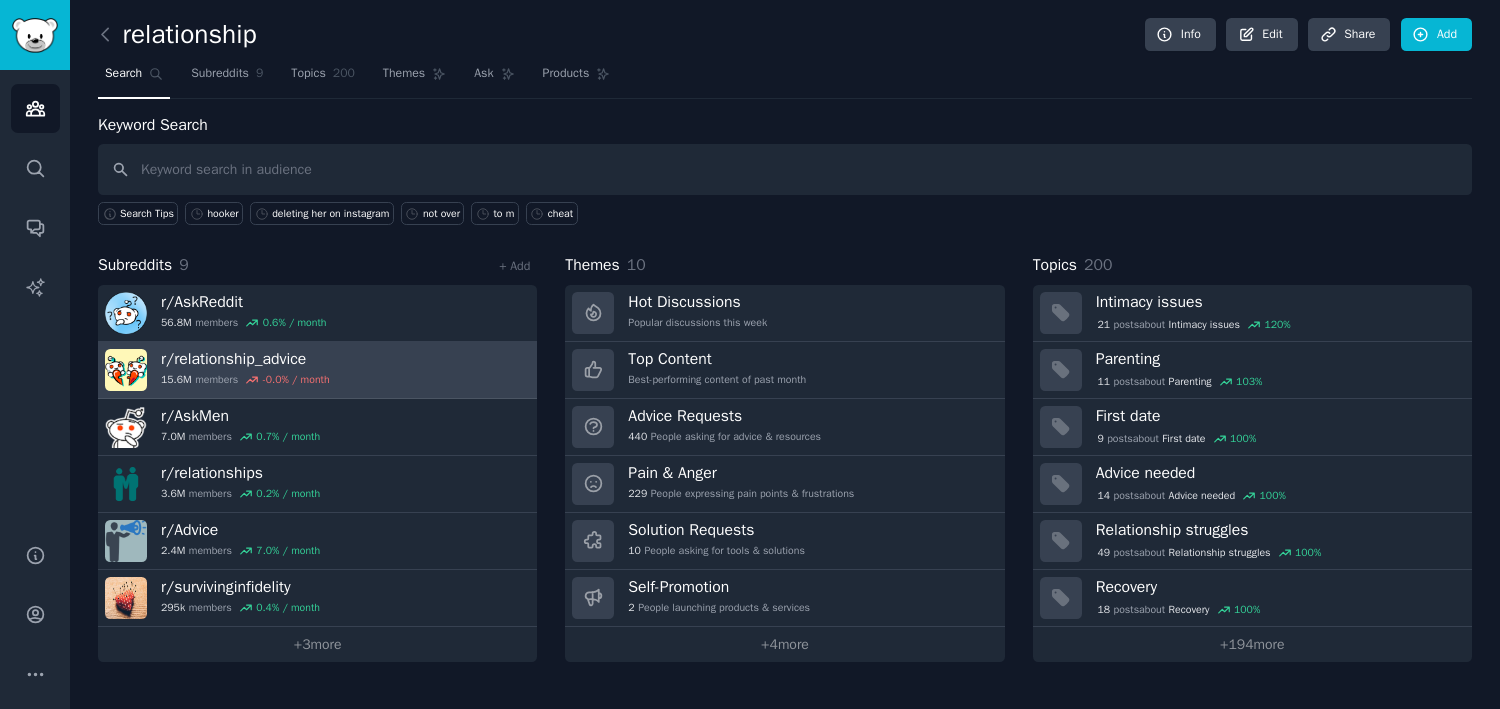 click on "r/ relationship_advice" at bounding box center [245, 359] 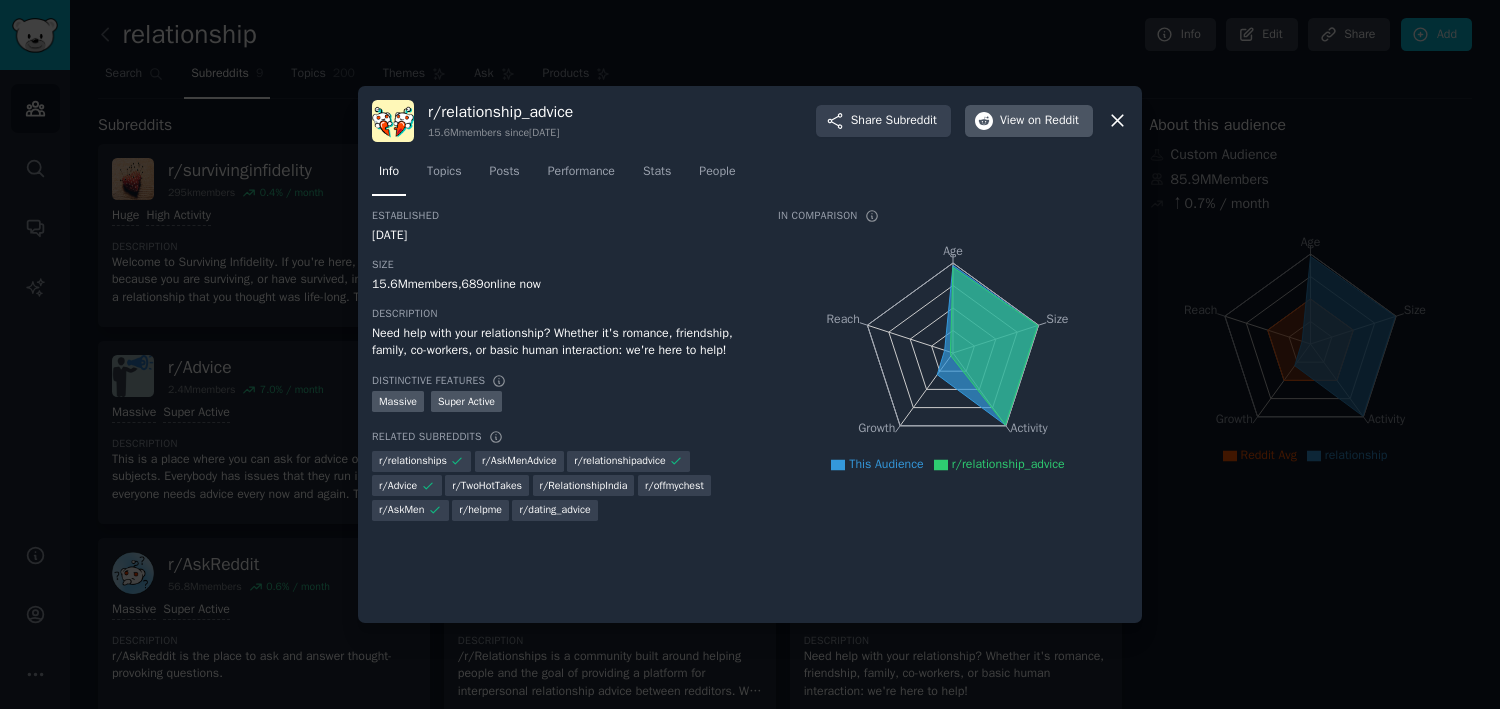 click on "View  on Reddit" at bounding box center [1039, 121] 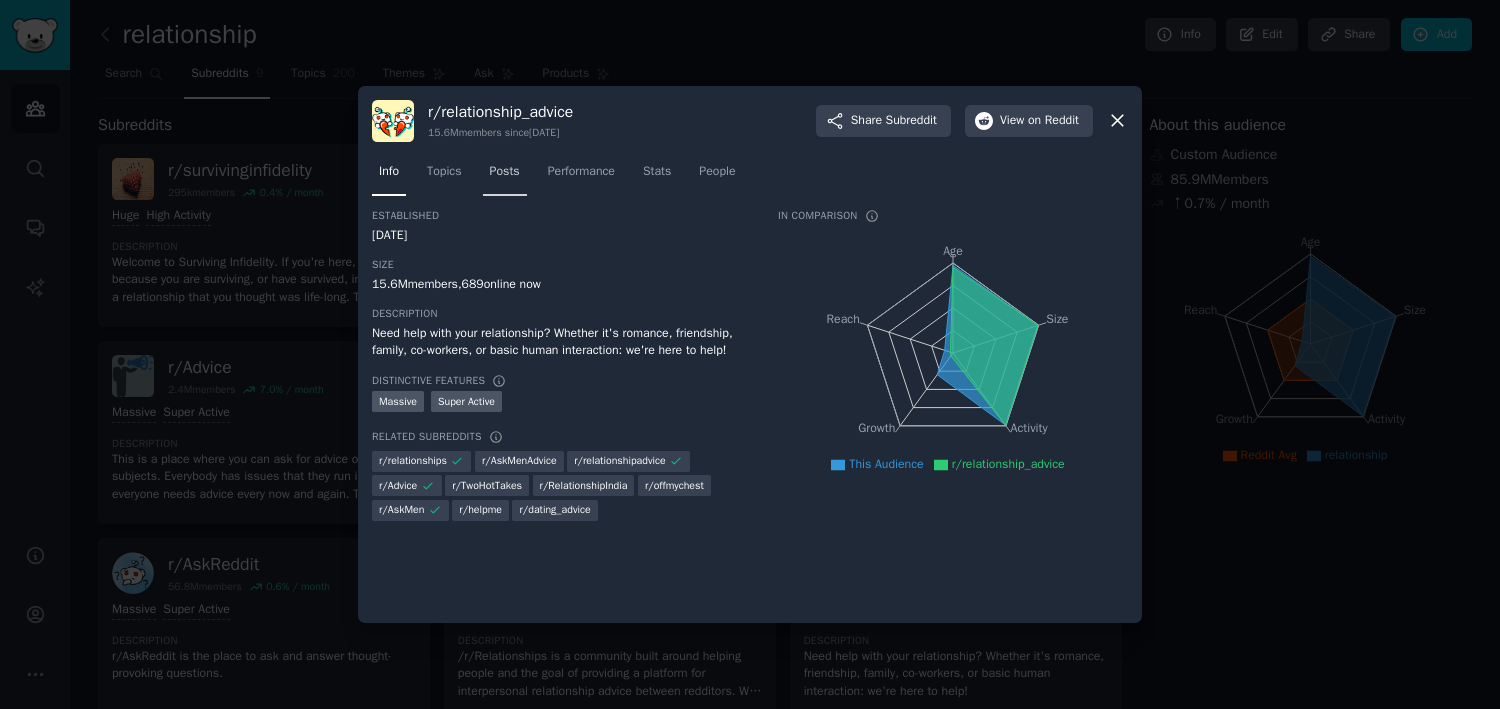 click on "Posts" at bounding box center (505, 172) 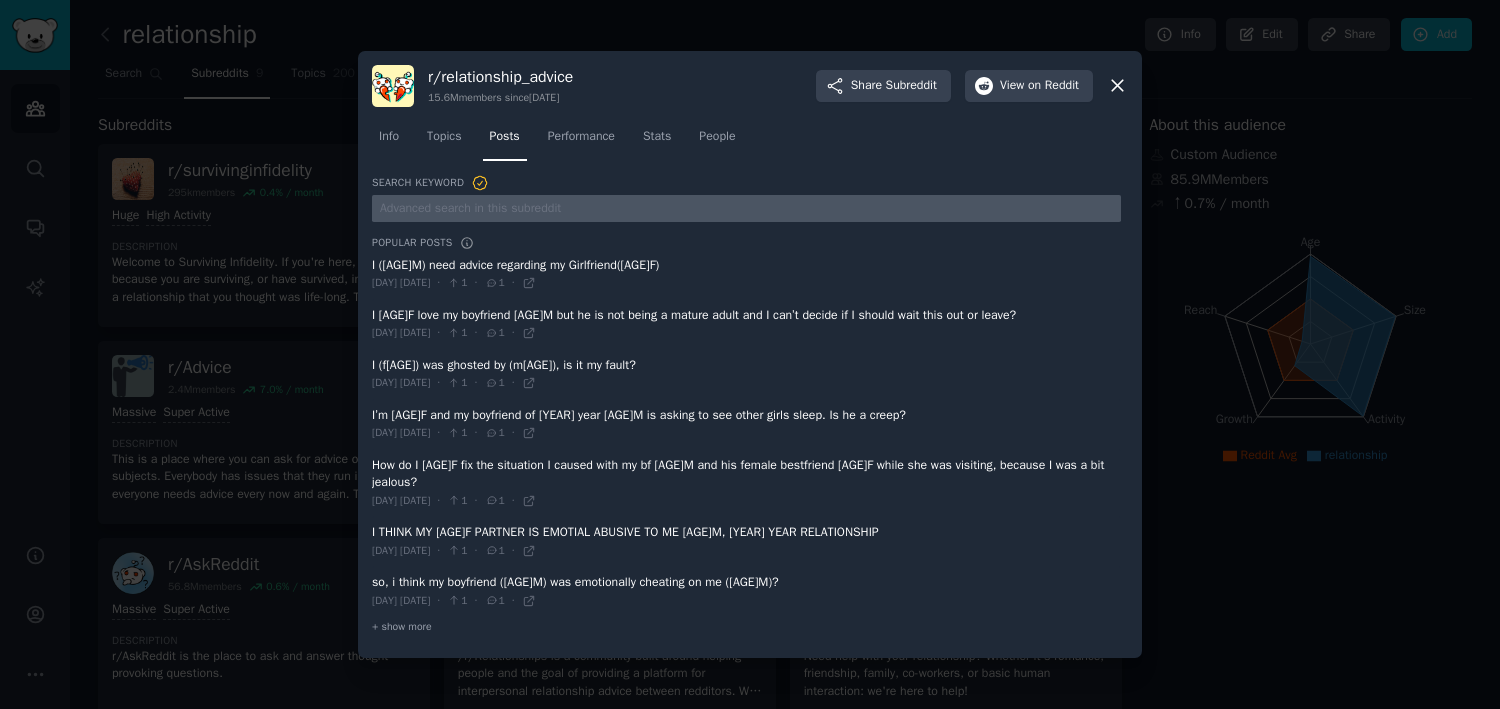 click at bounding box center (746, 208) 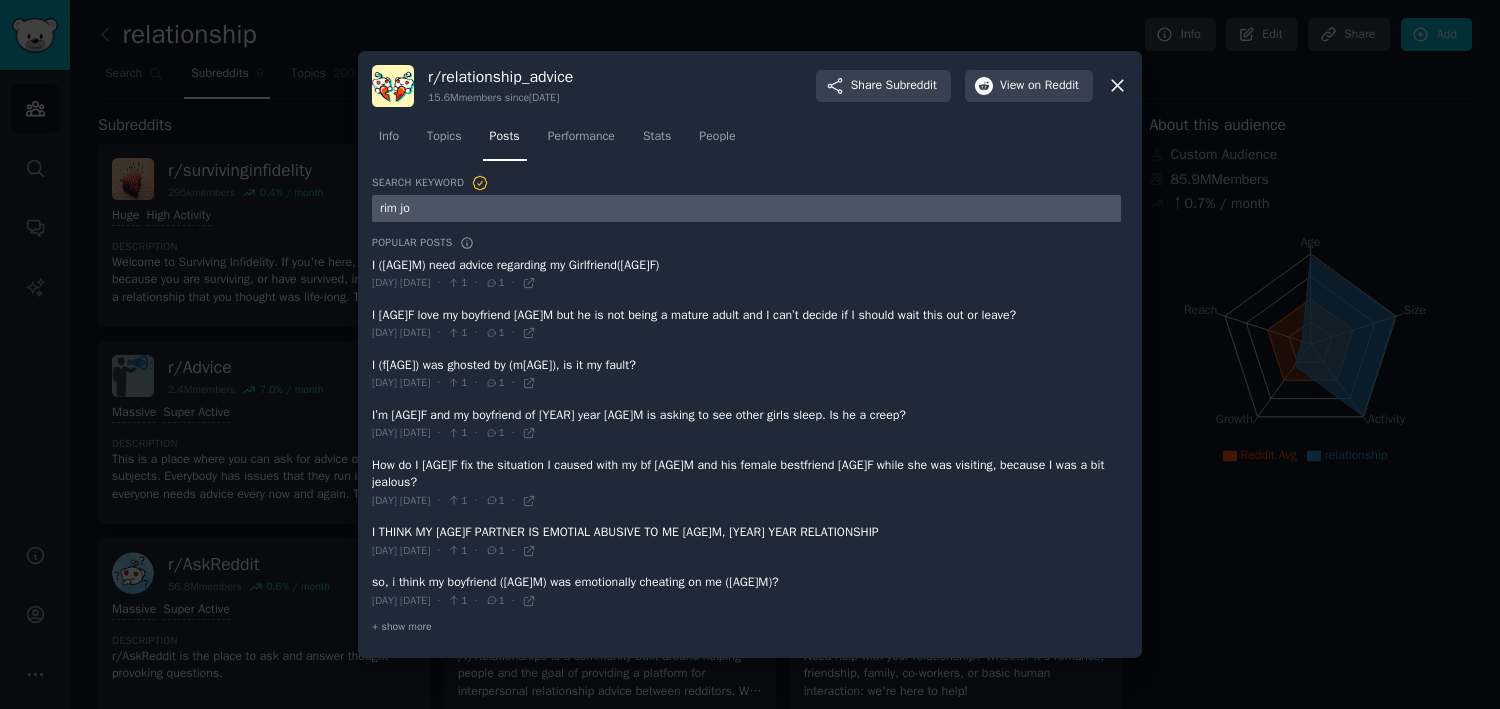 type on "rim job" 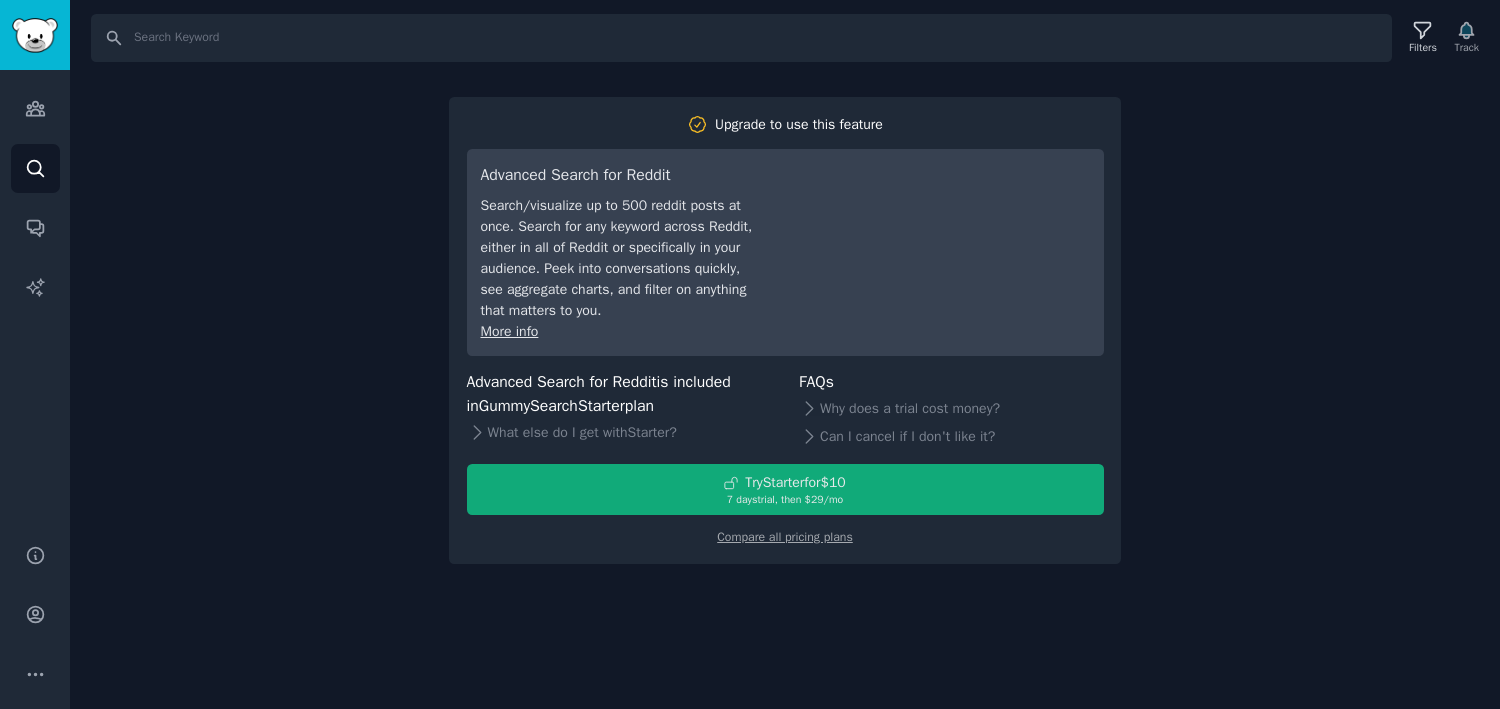 click on "7 days  trial, then $ 29 /mo" at bounding box center (785, 500) 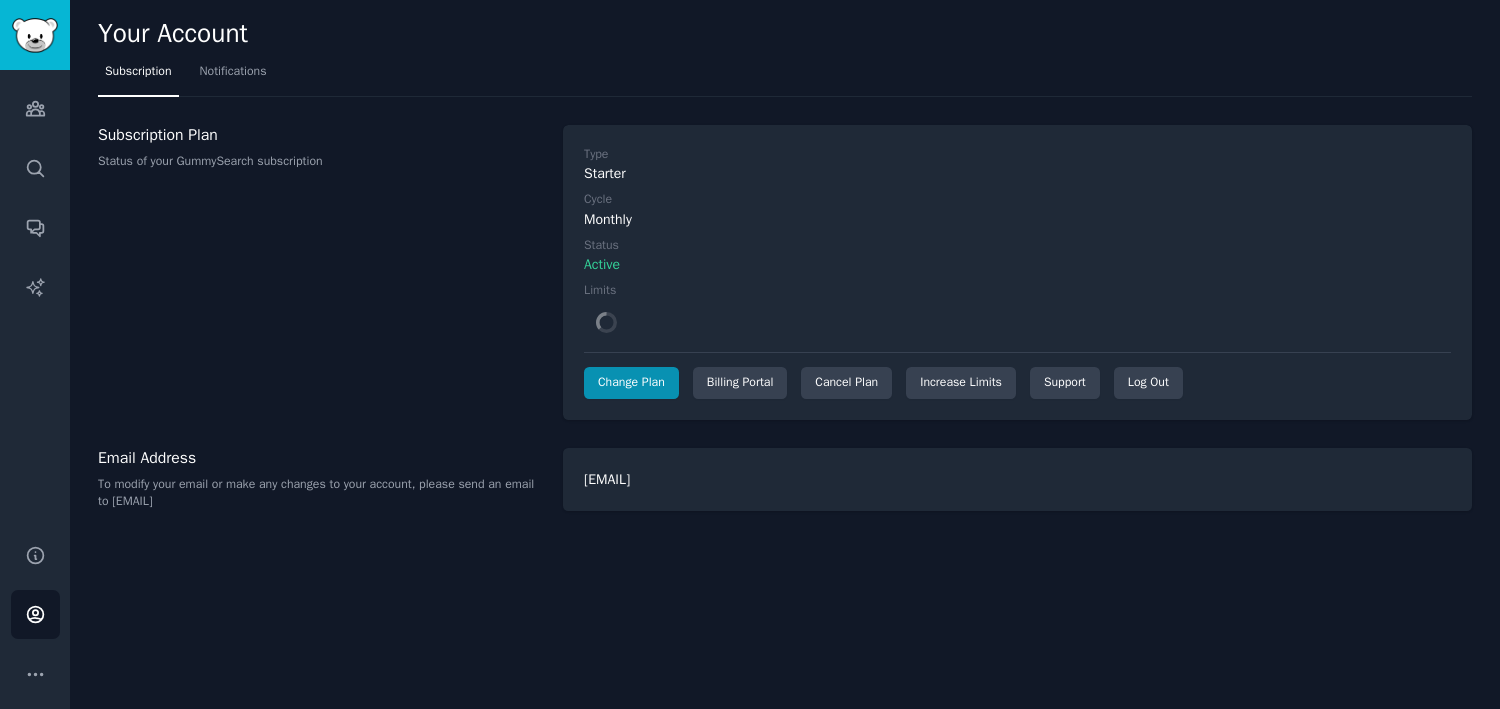 scroll, scrollTop: 0, scrollLeft: 0, axis: both 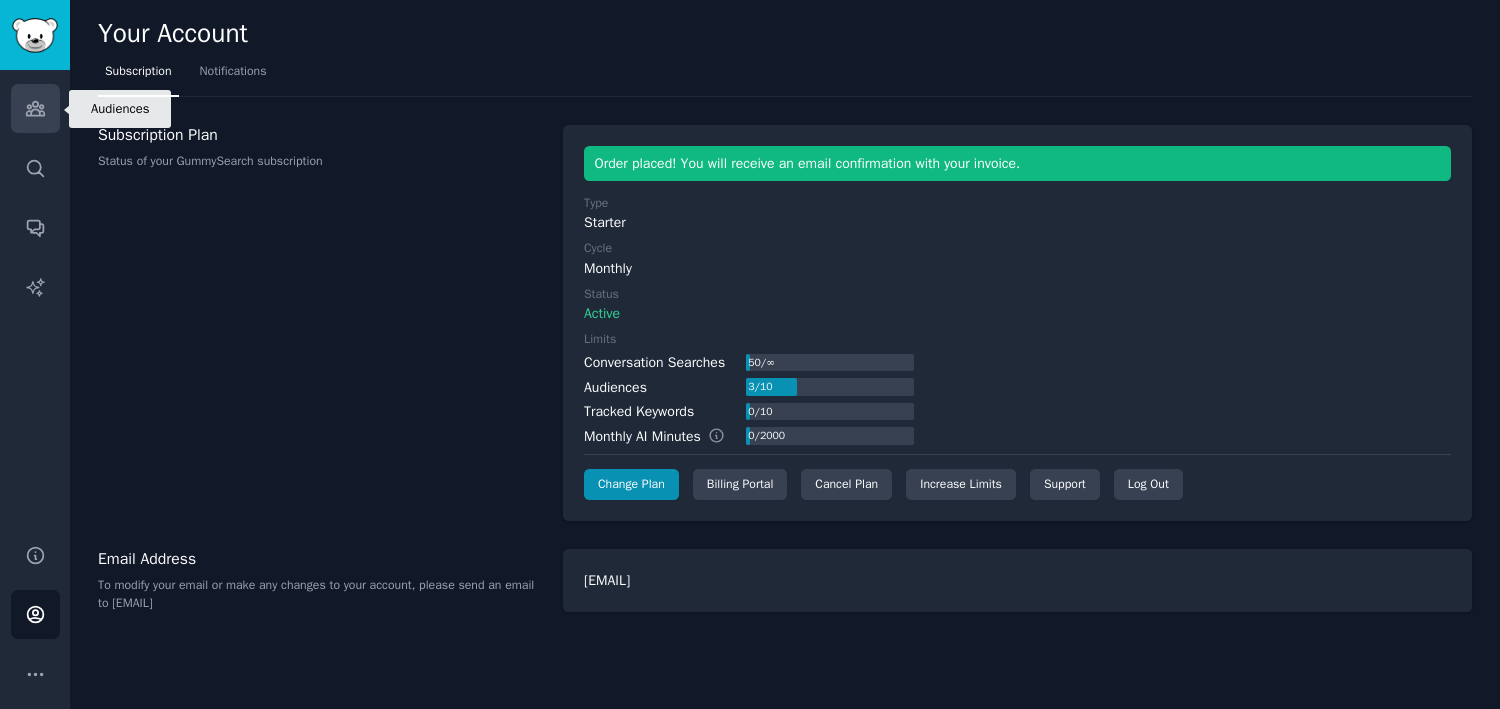 click 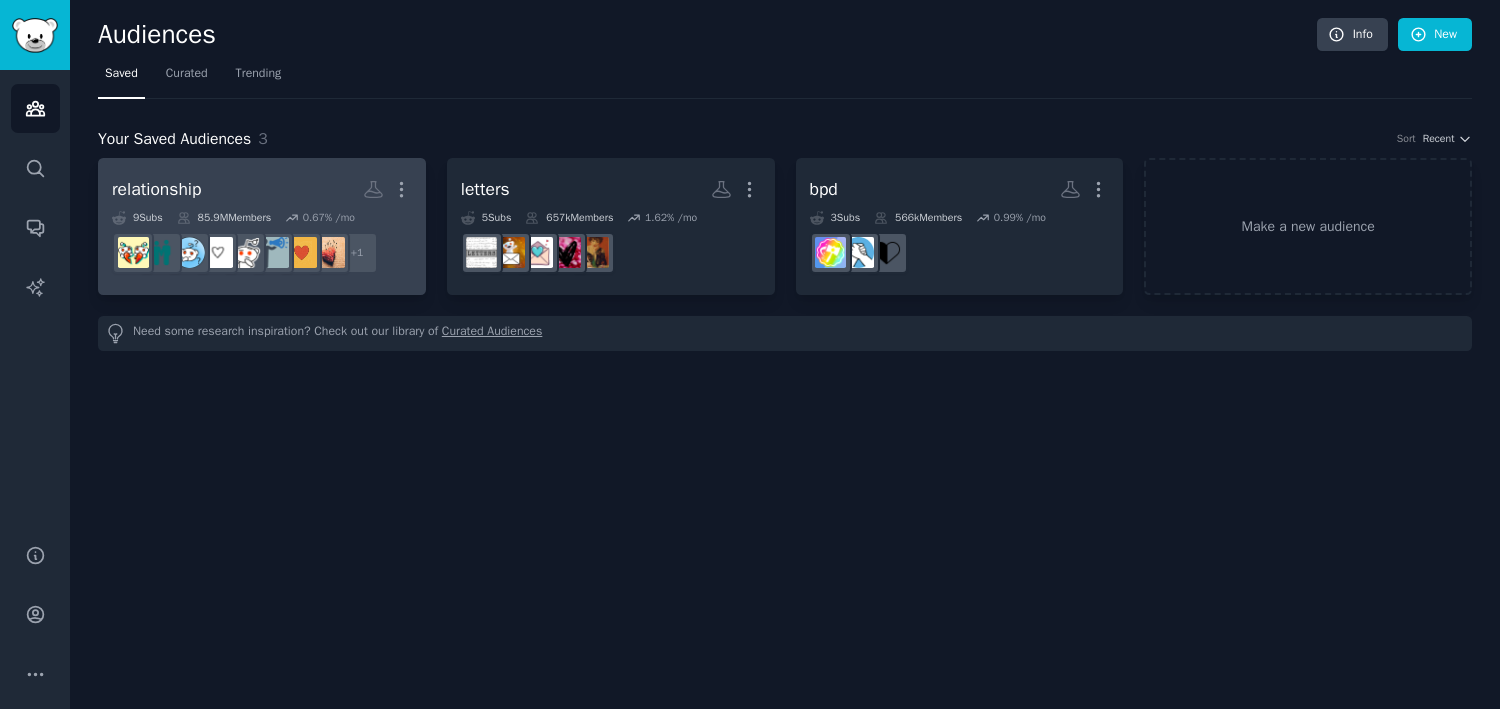 click on "85.9M  Members" at bounding box center (224, 218) 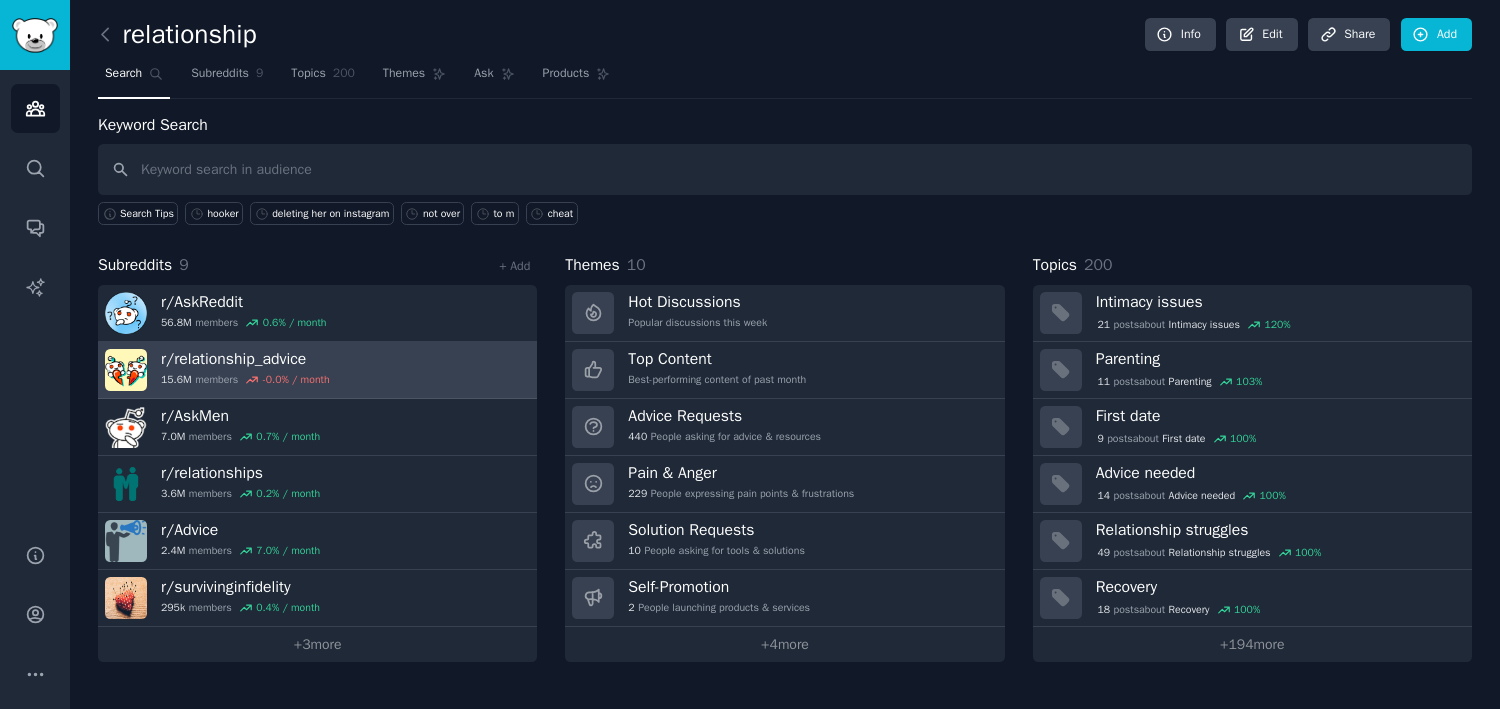 click on "r/ relationship_advice" at bounding box center (245, 359) 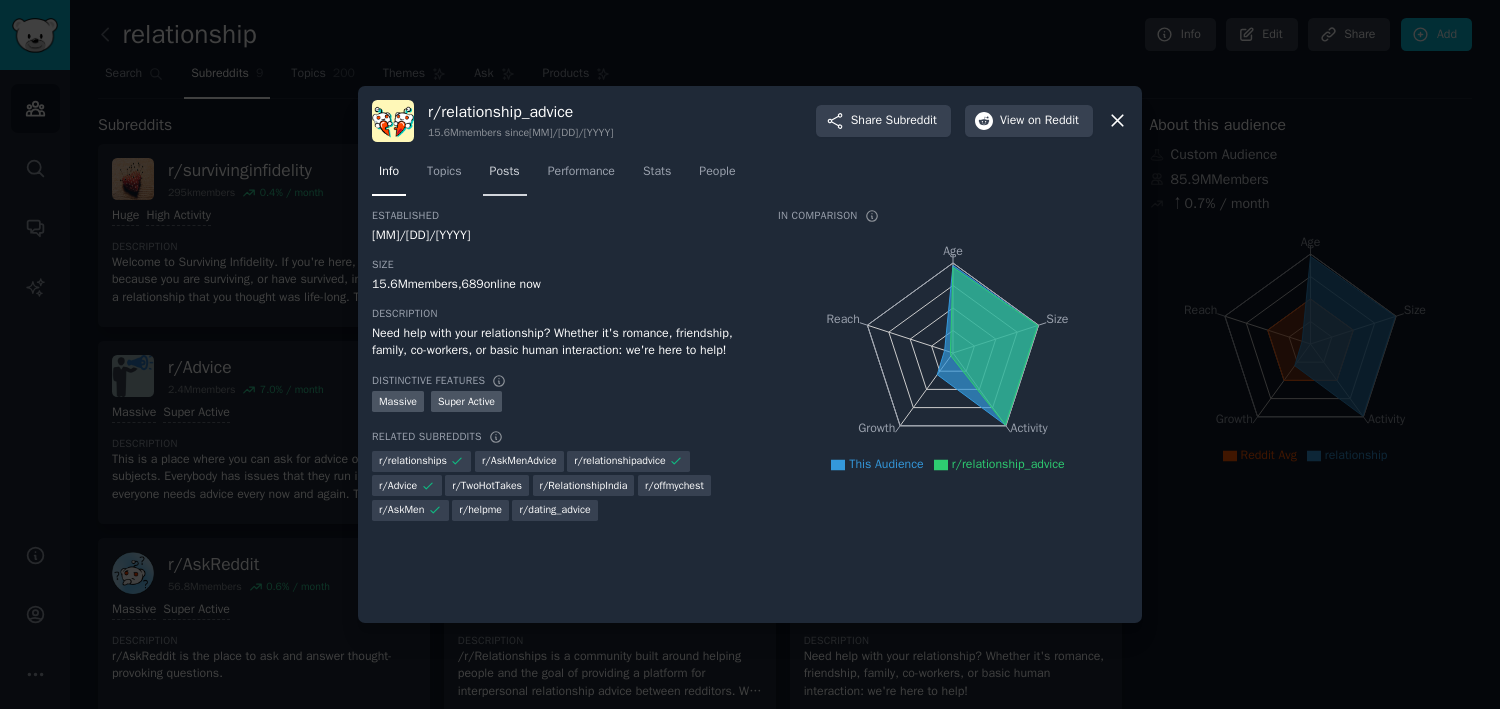 click on "Posts" at bounding box center [505, 172] 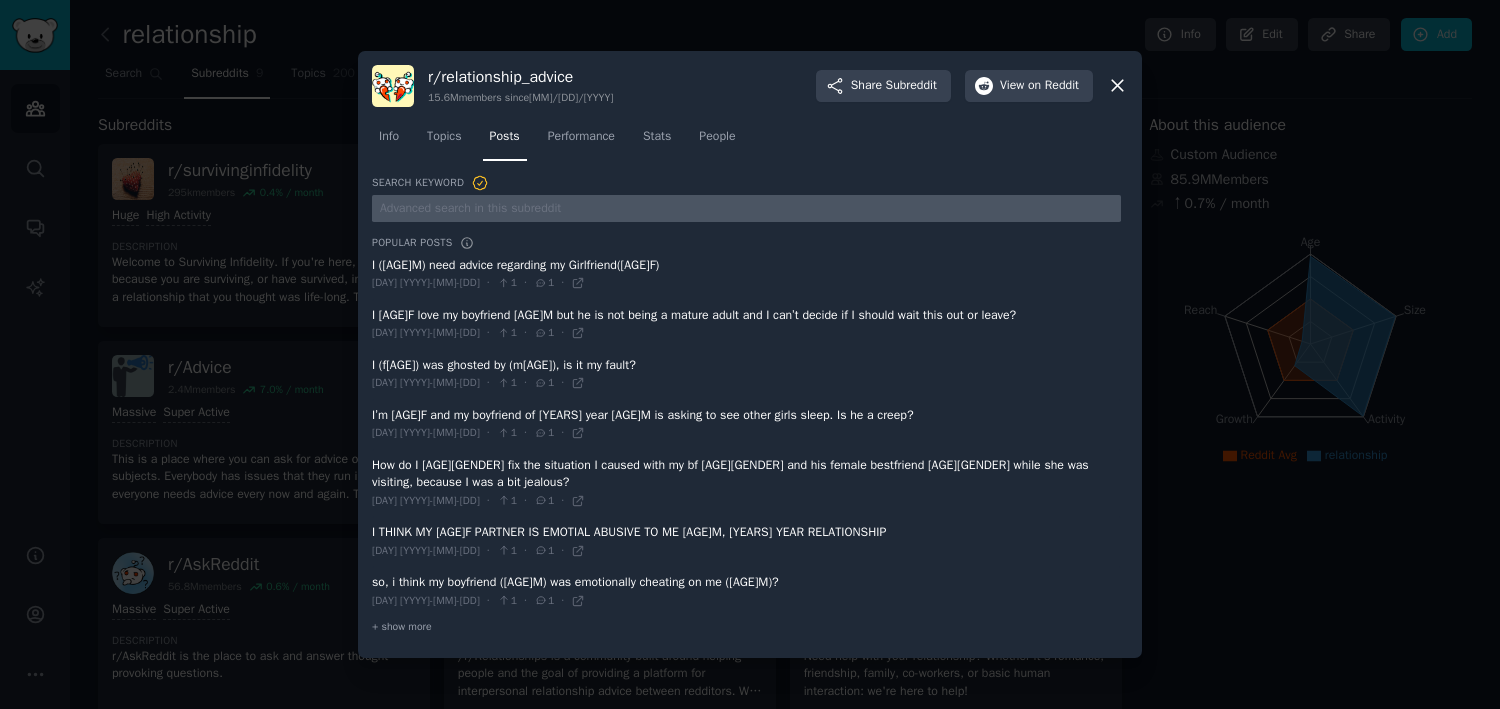 click at bounding box center (746, 208) 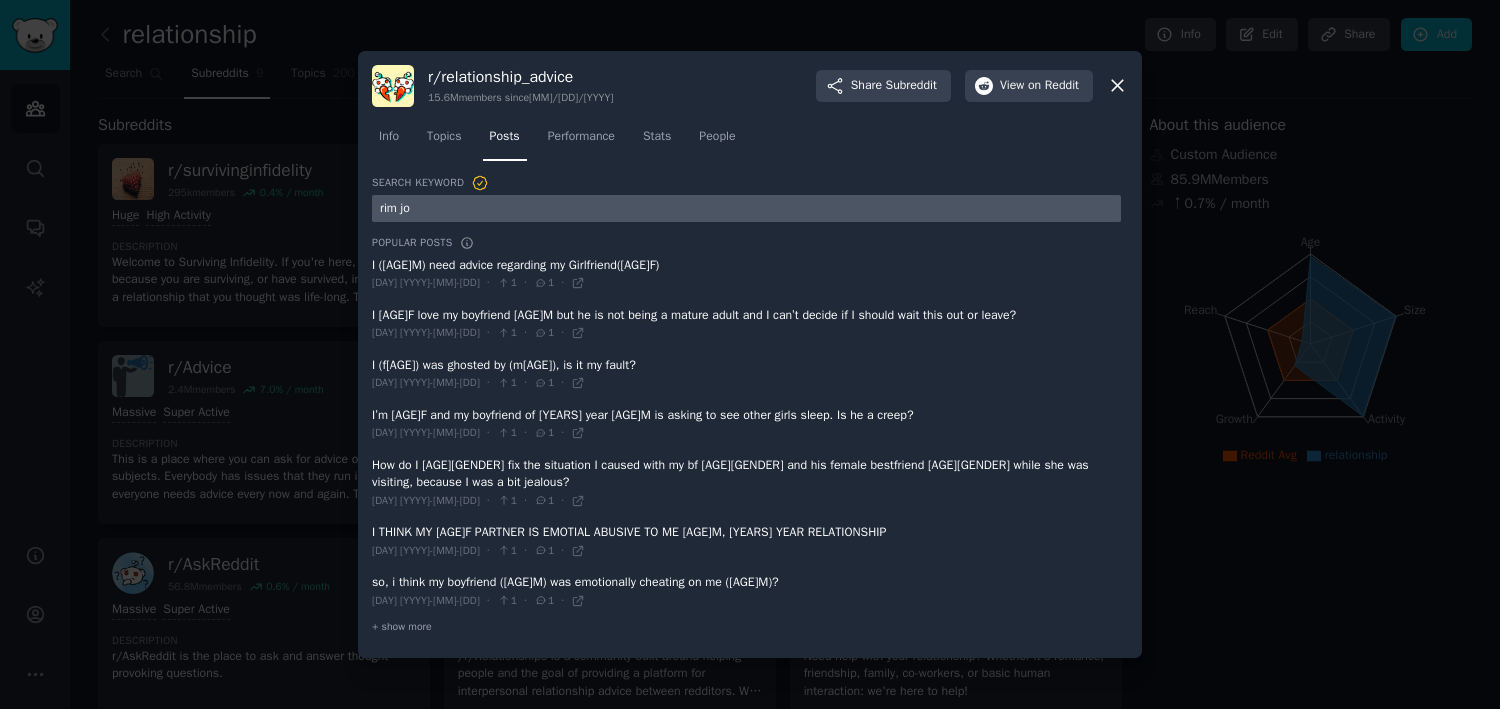 type on "rim job" 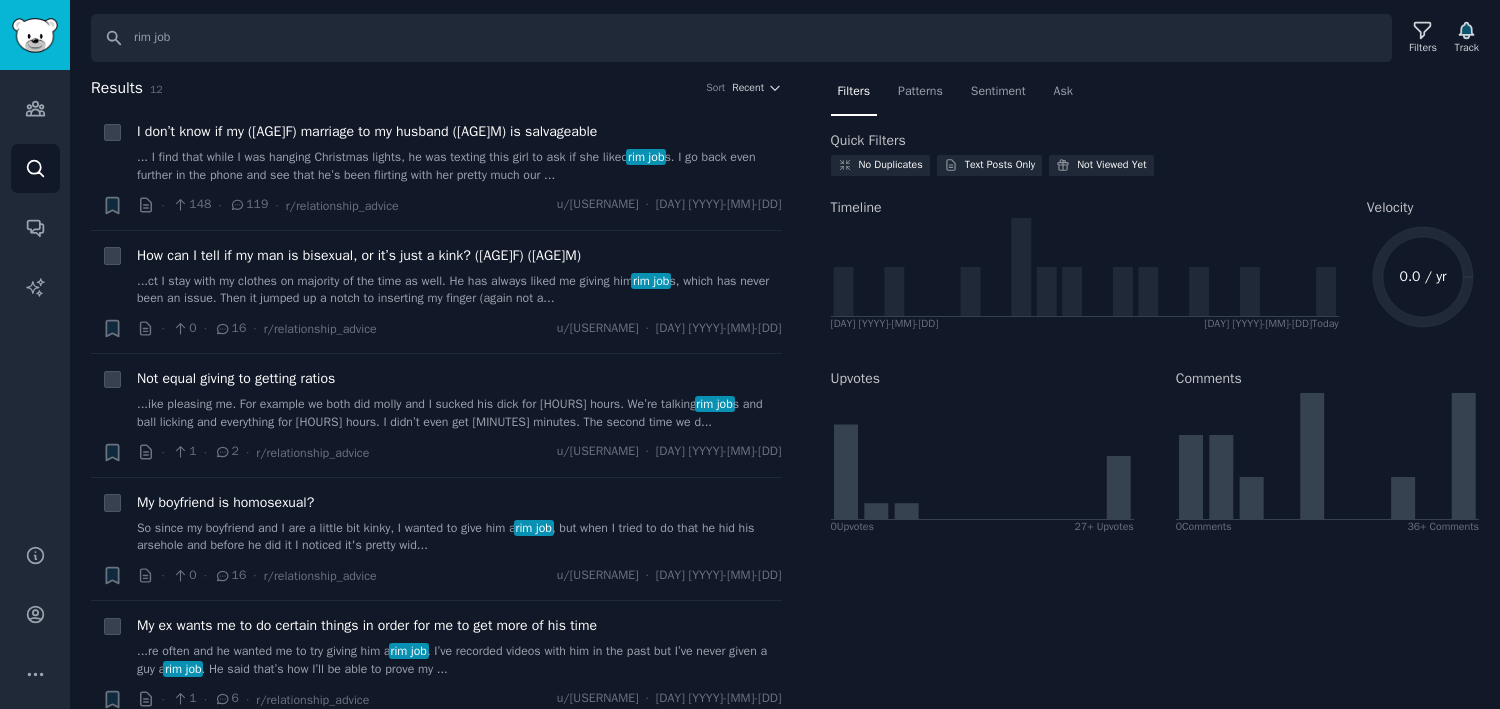 scroll, scrollTop: 0, scrollLeft: 0, axis: both 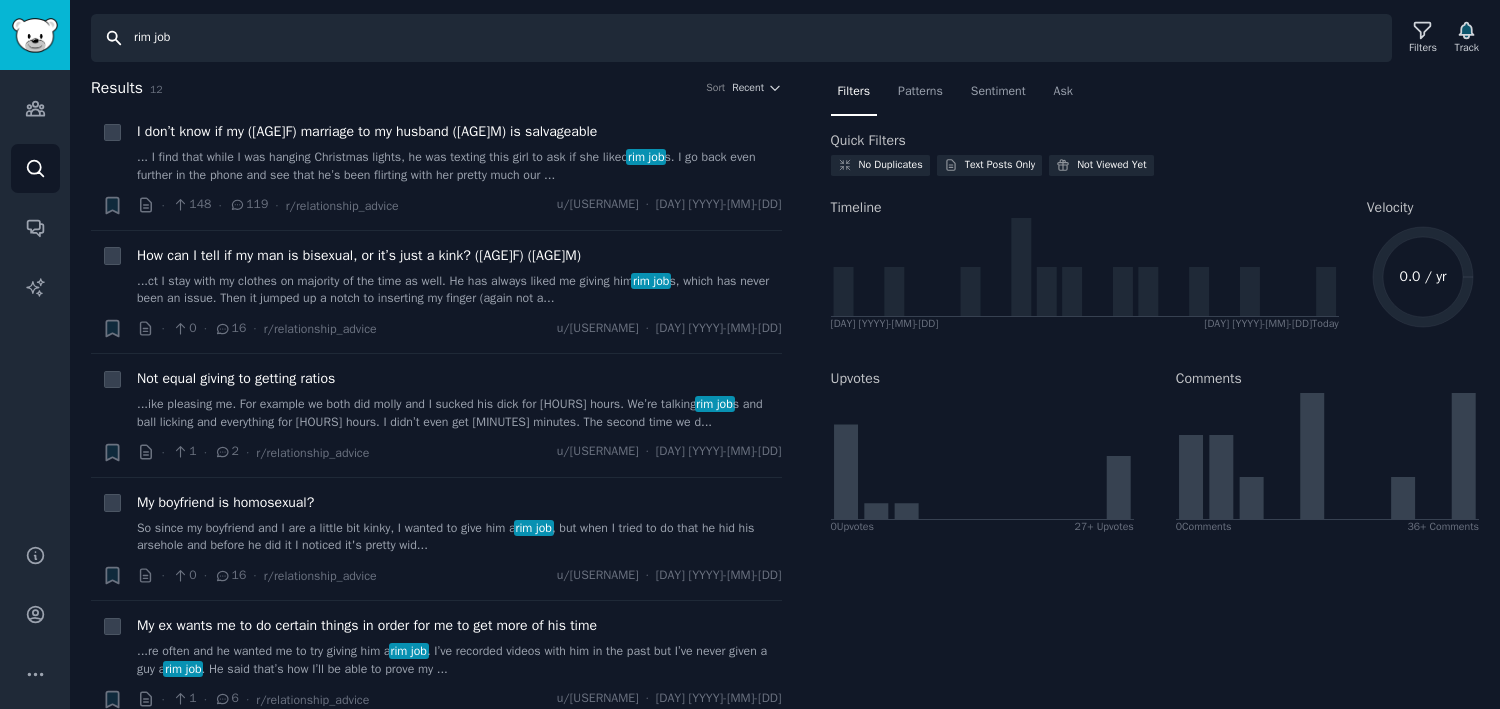 drag, startPoint x: 486, startPoint y: 56, endPoint x: 145, endPoint y: 59, distance: 341.01318 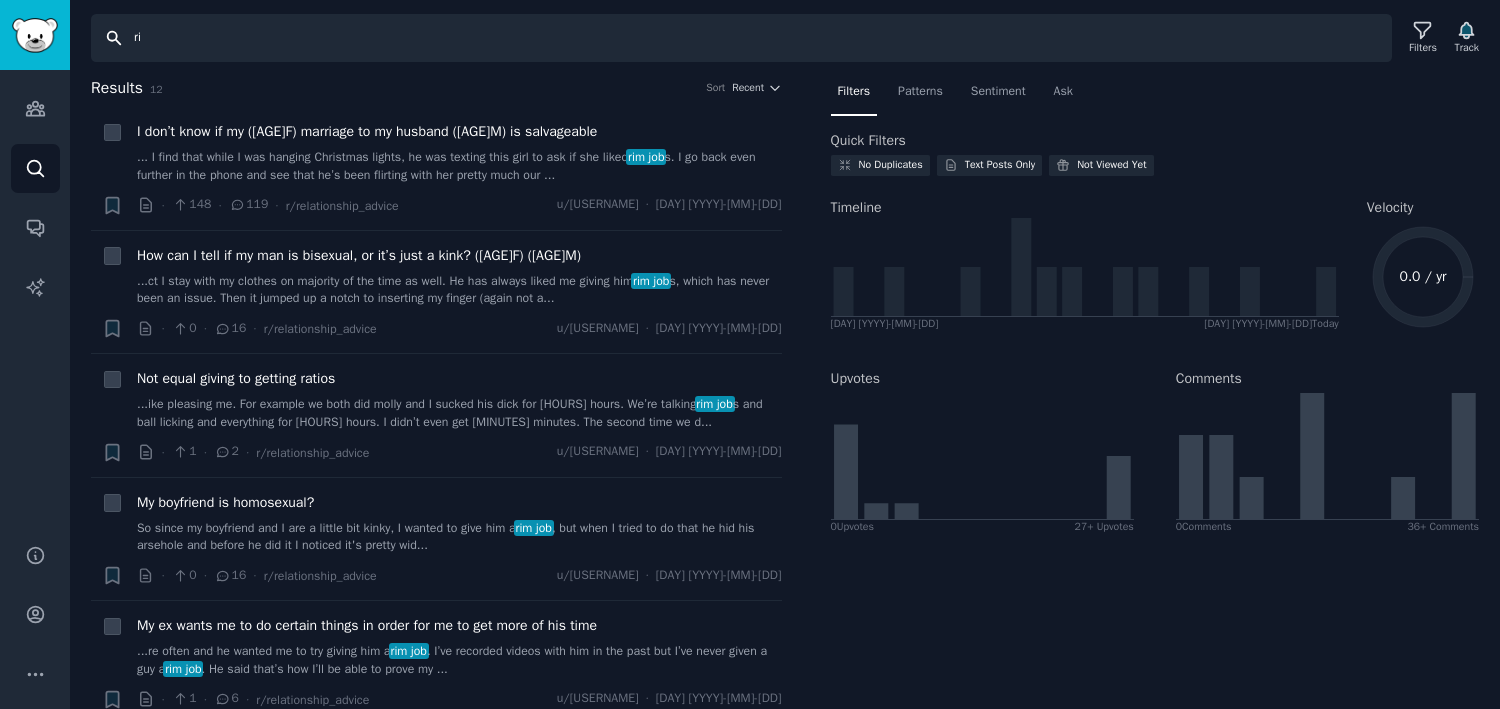 type on "r" 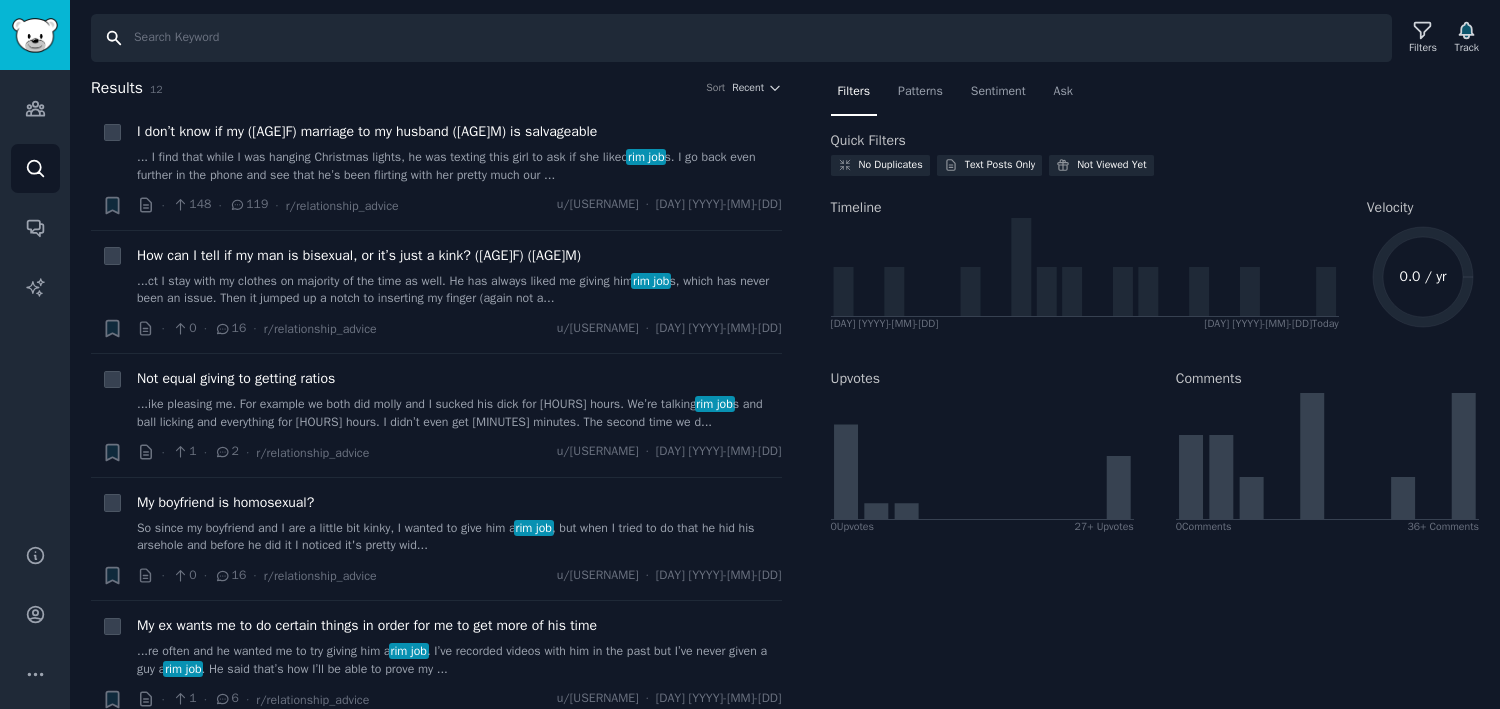 paste on "Me (35 M) caught my wife (28 F) giving a rimjob to some guy" 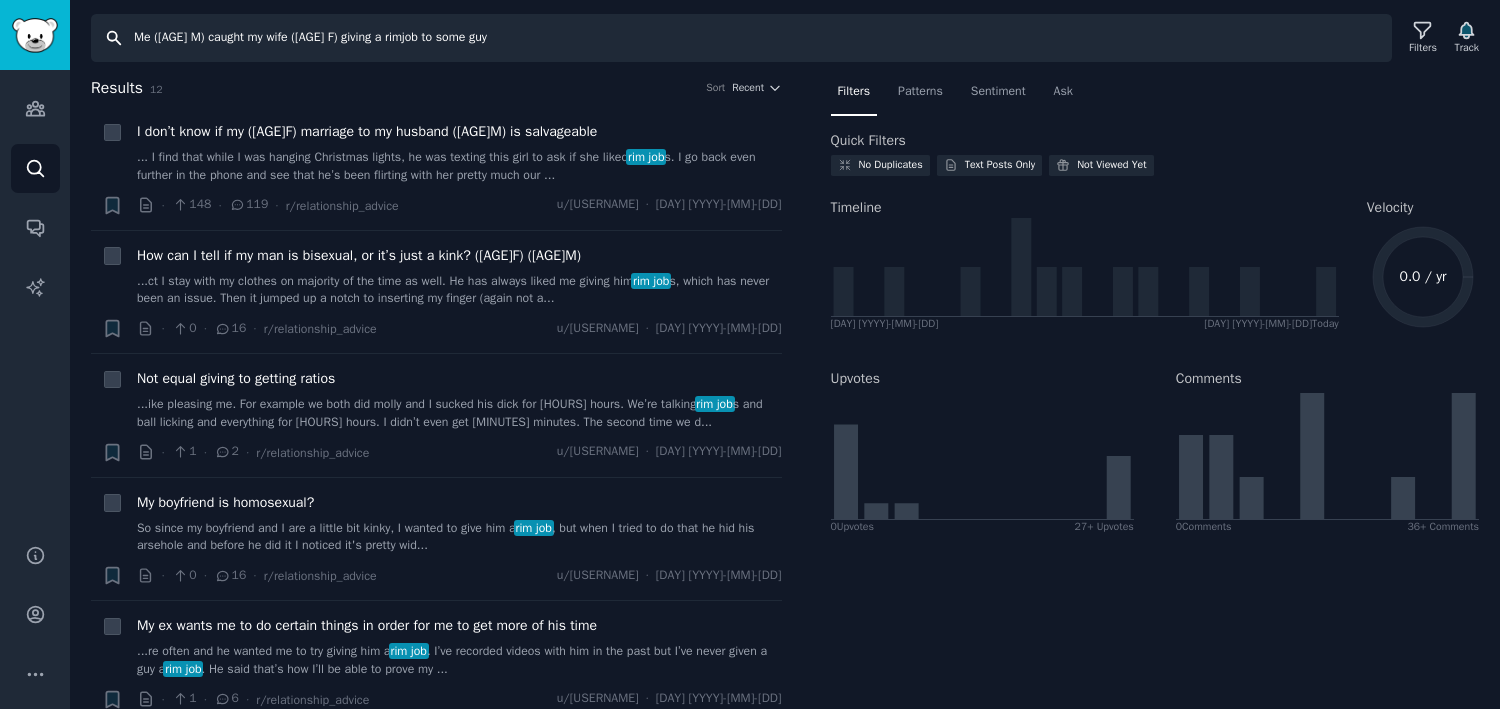 type on "Me (35 M) caught my wife (28 F) giving a rimjob to some guy" 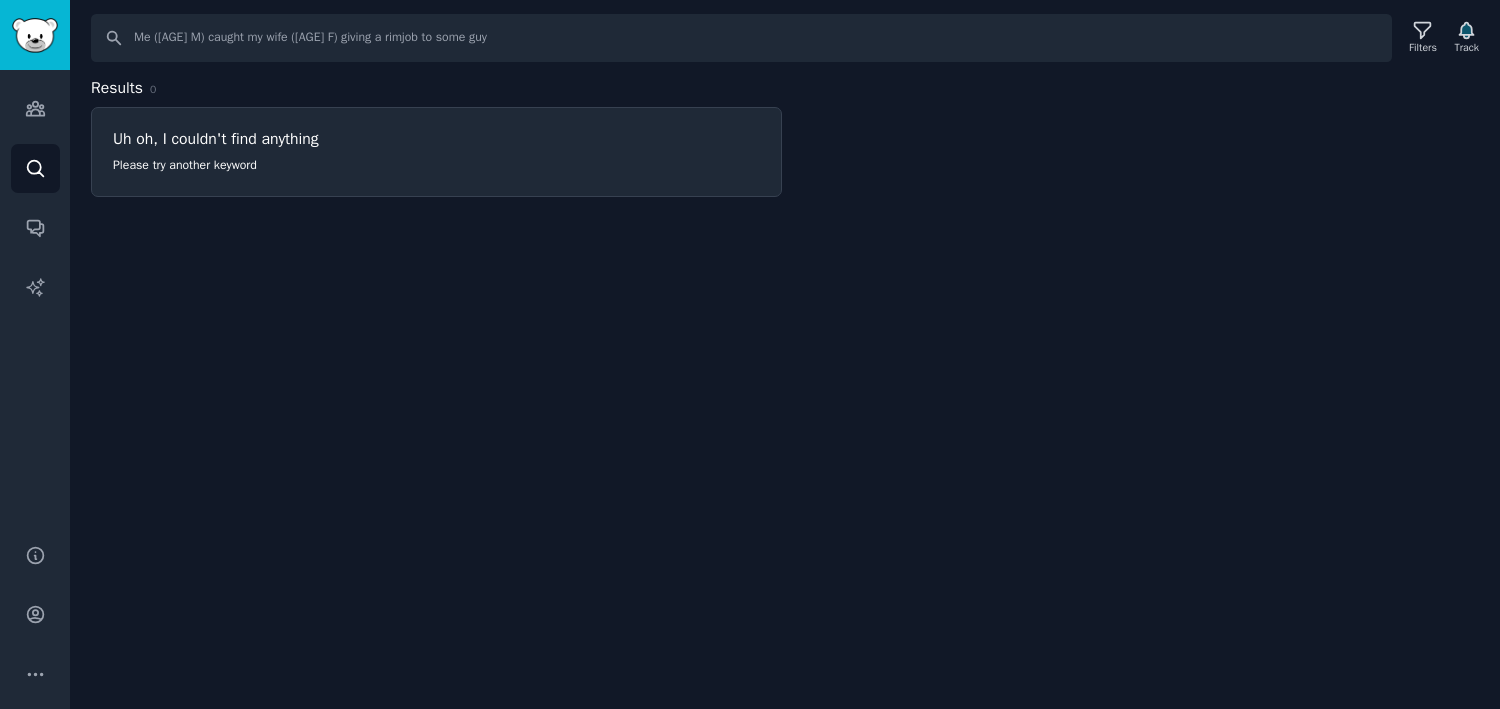 click on "Uh oh, I couldn't find anything" at bounding box center [436, 139] 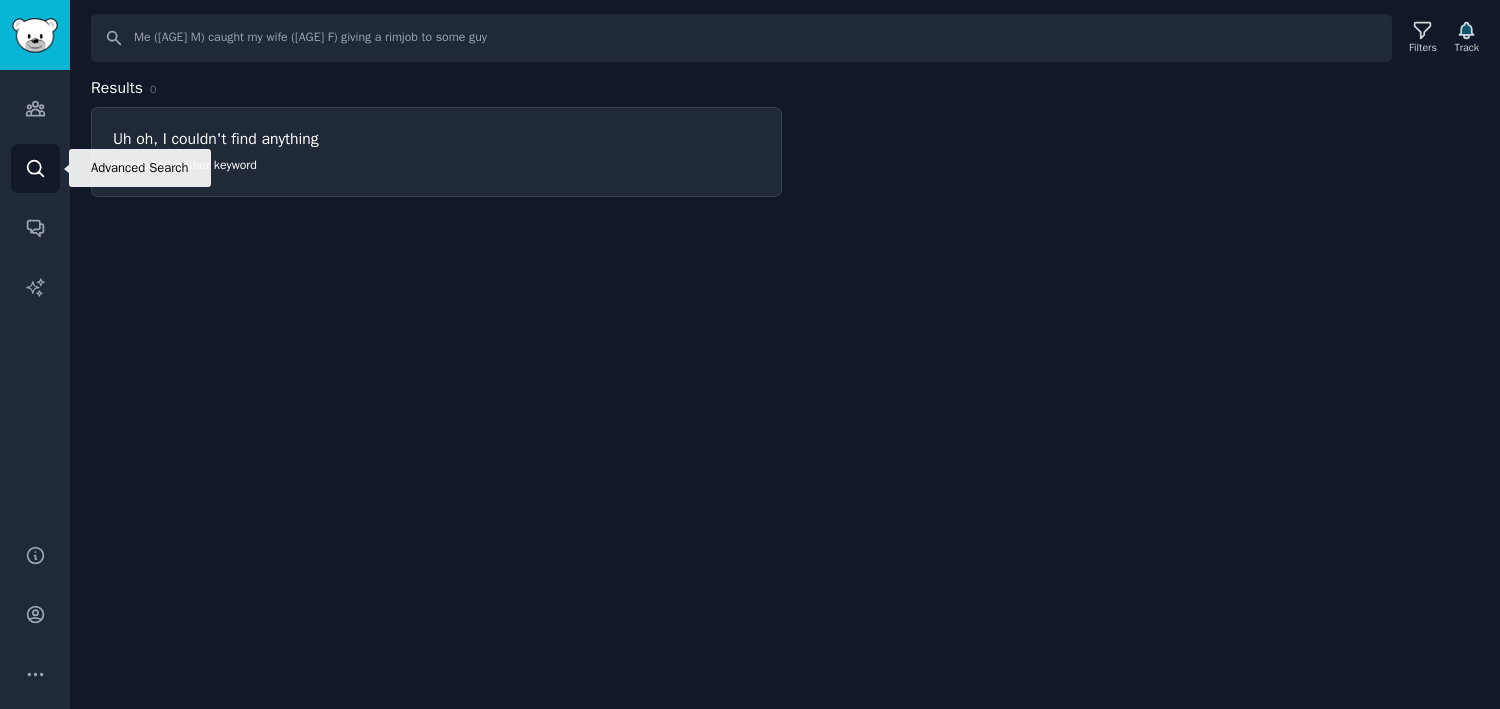 click 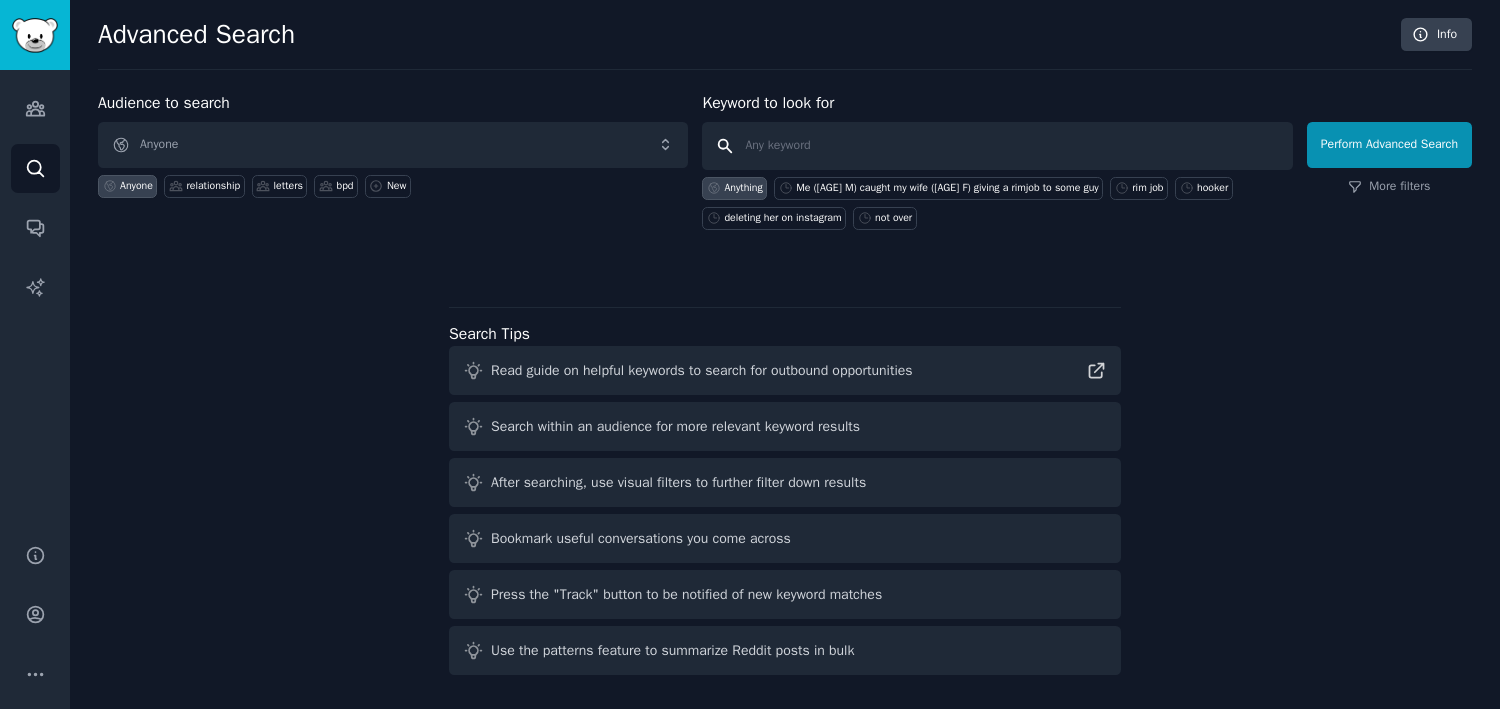 click at bounding box center [997, 146] 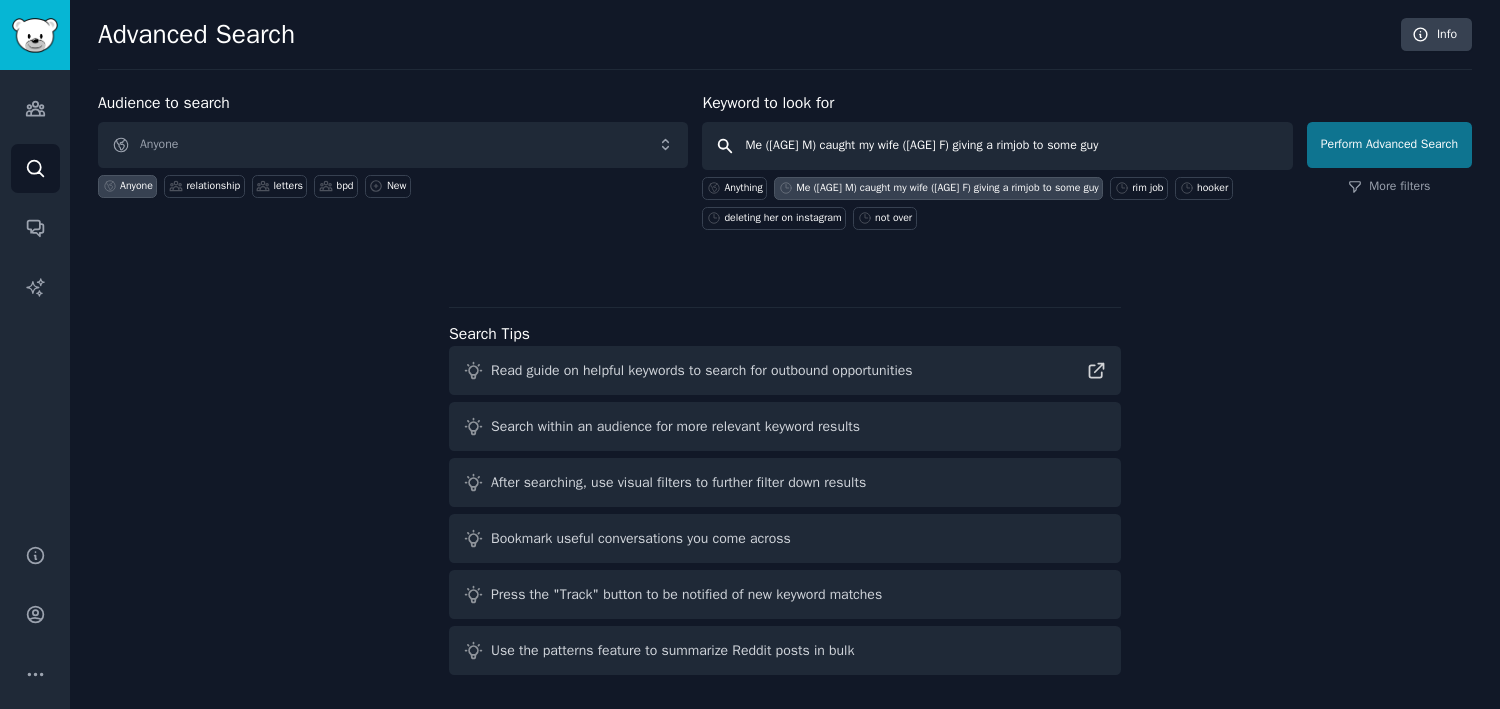 type on "Me (35 M) caught my wife (28 F) giving a rimjob to some guy" 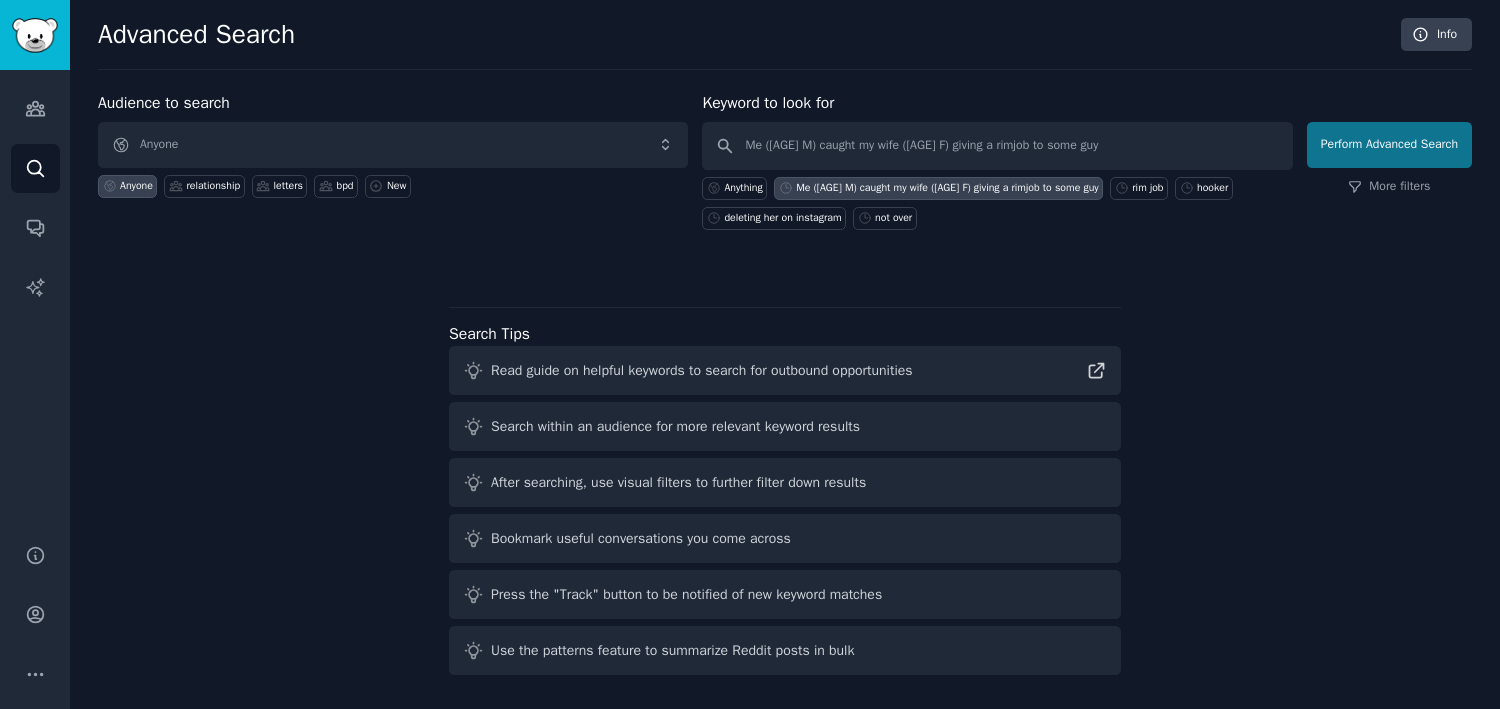 click on "Perform Advanced Search" at bounding box center [1389, 145] 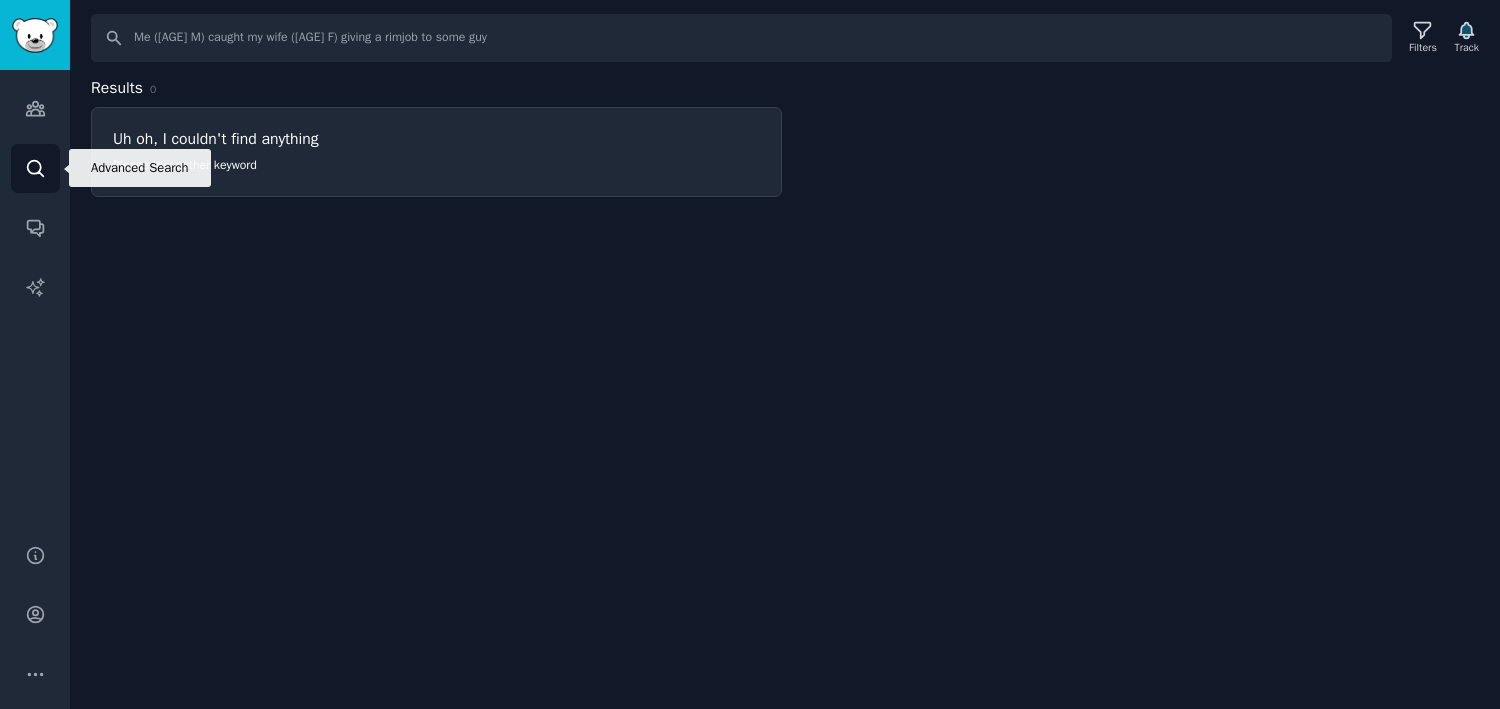 click 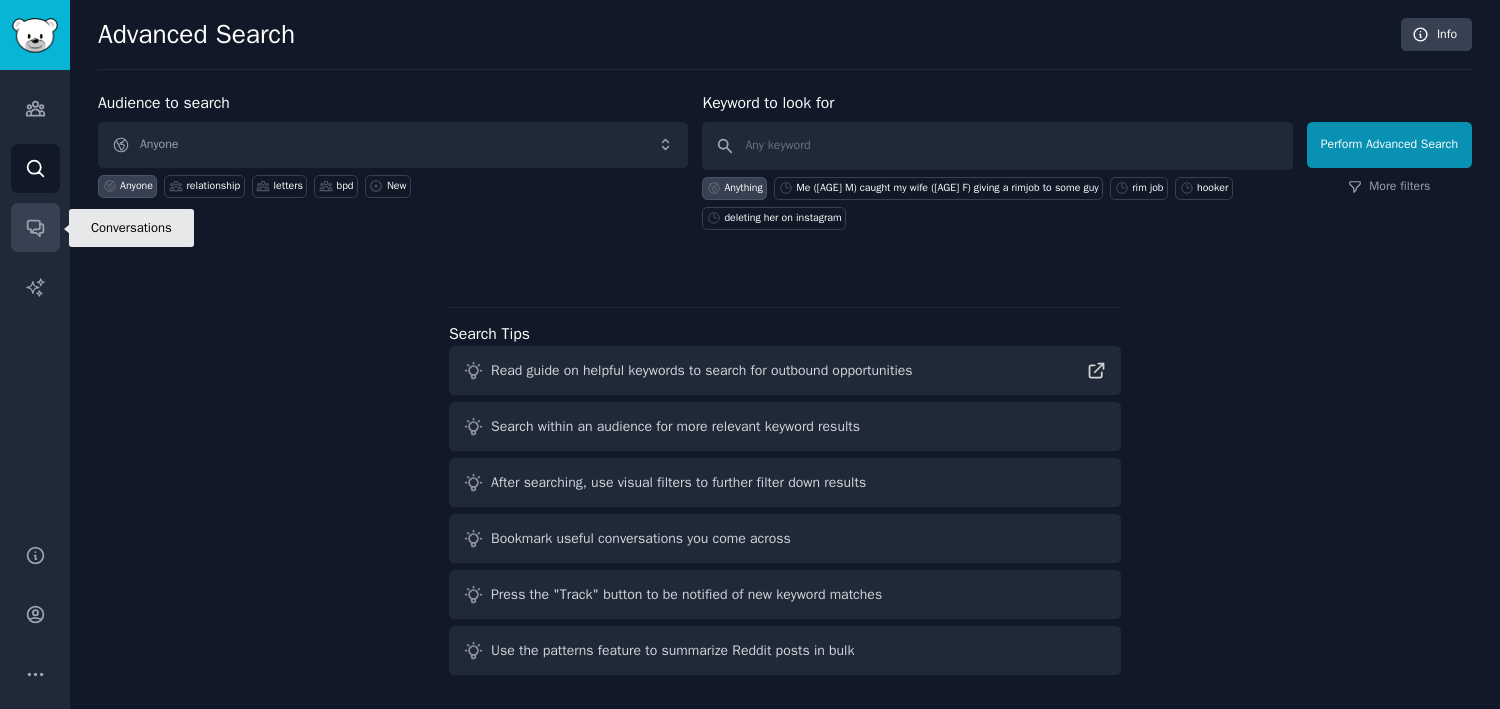 click on "Conversations" at bounding box center (35, 227) 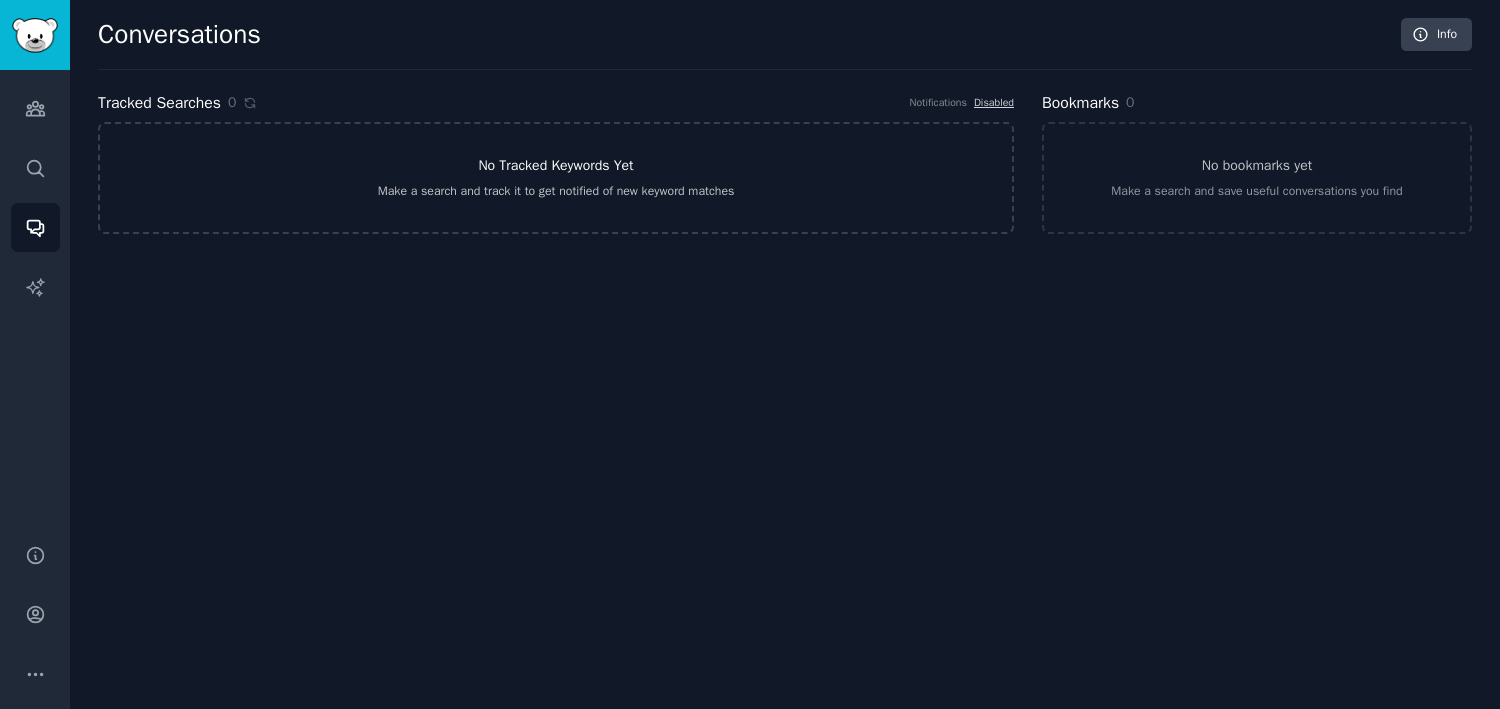 click on "Make a search and track it to get notified of new keyword matches" at bounding box center (556, 192) 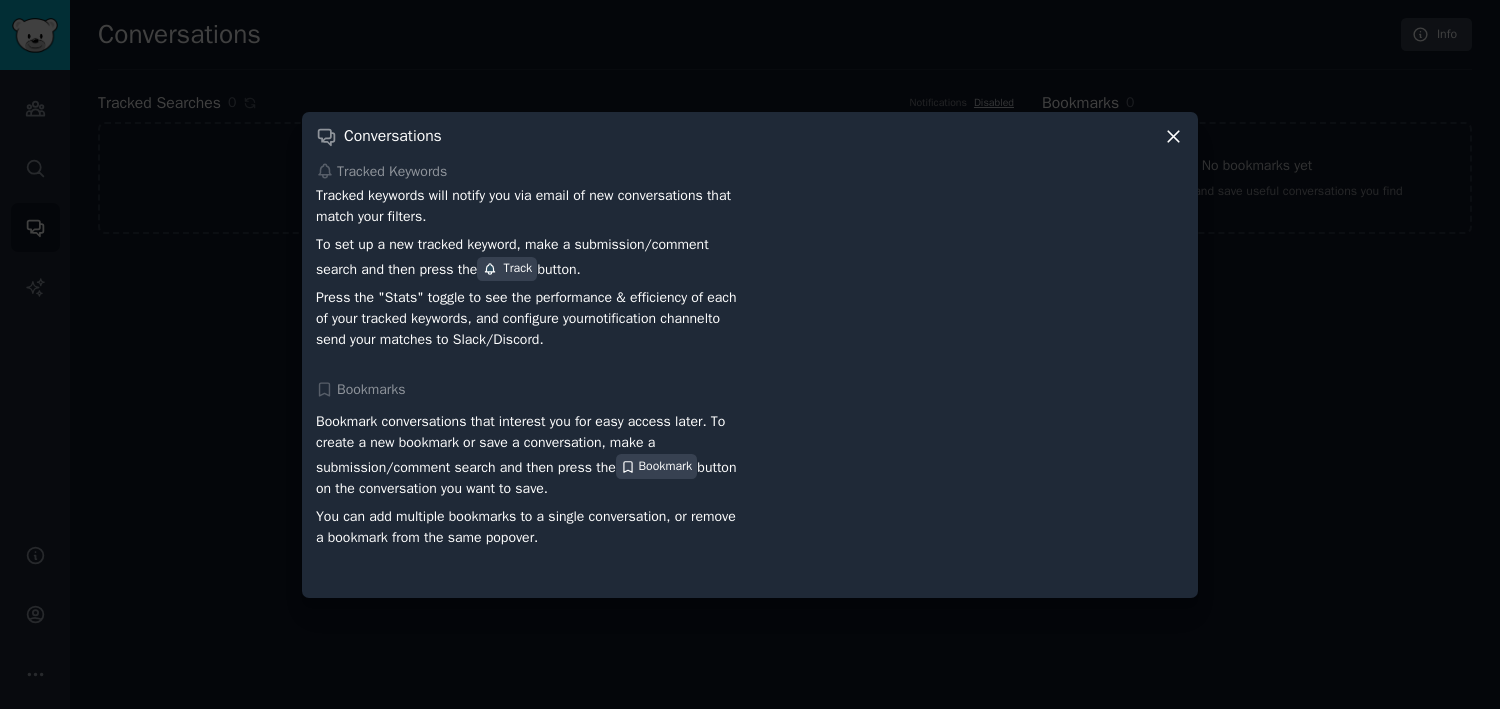 click 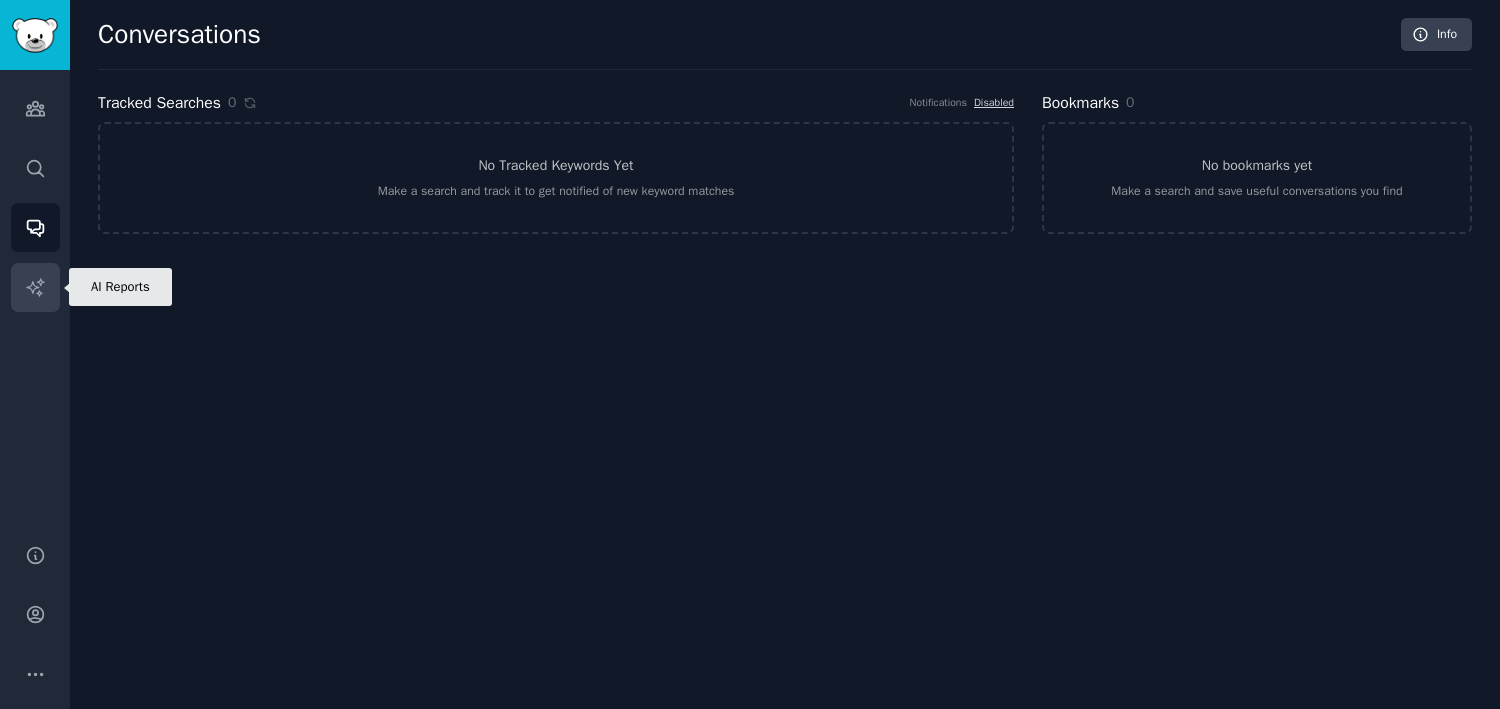 click 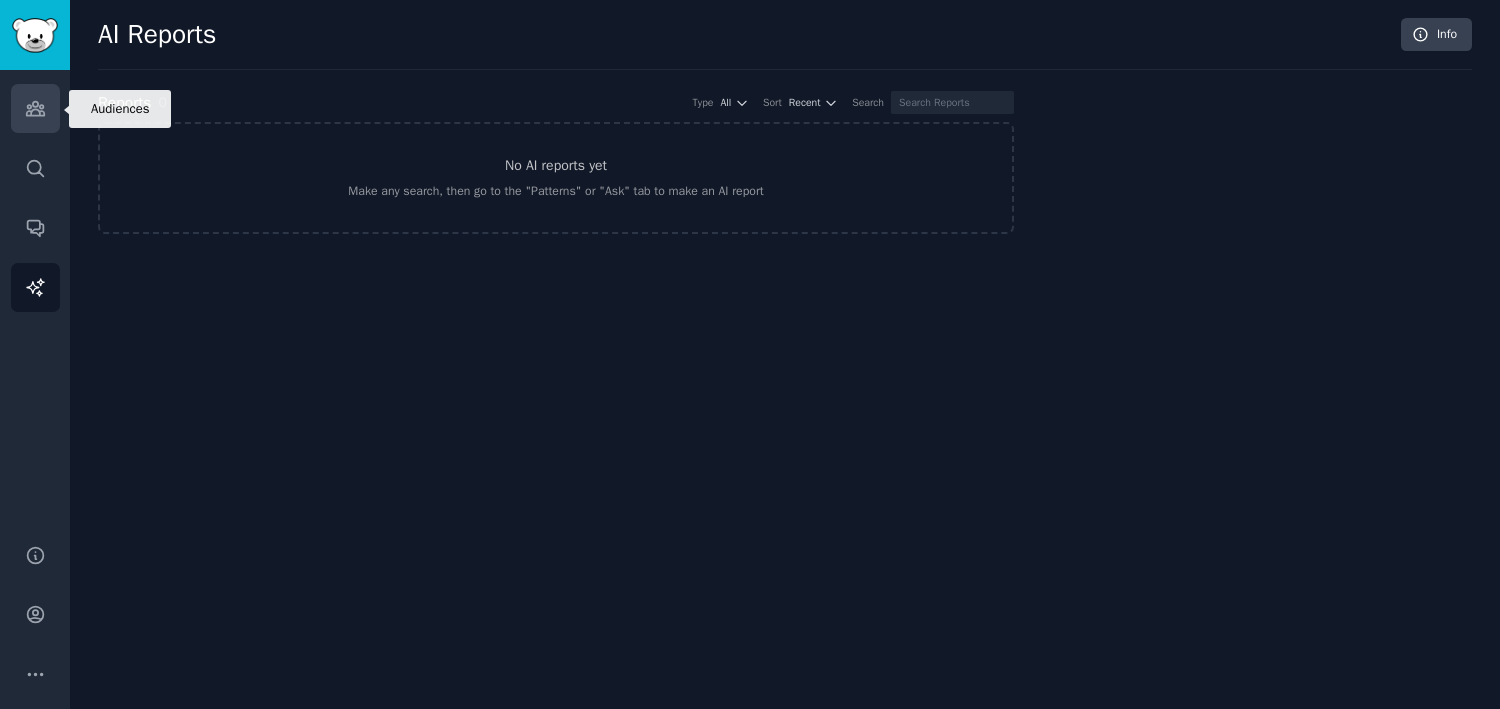 click on "Audiences" at bounding box center [35, 108] 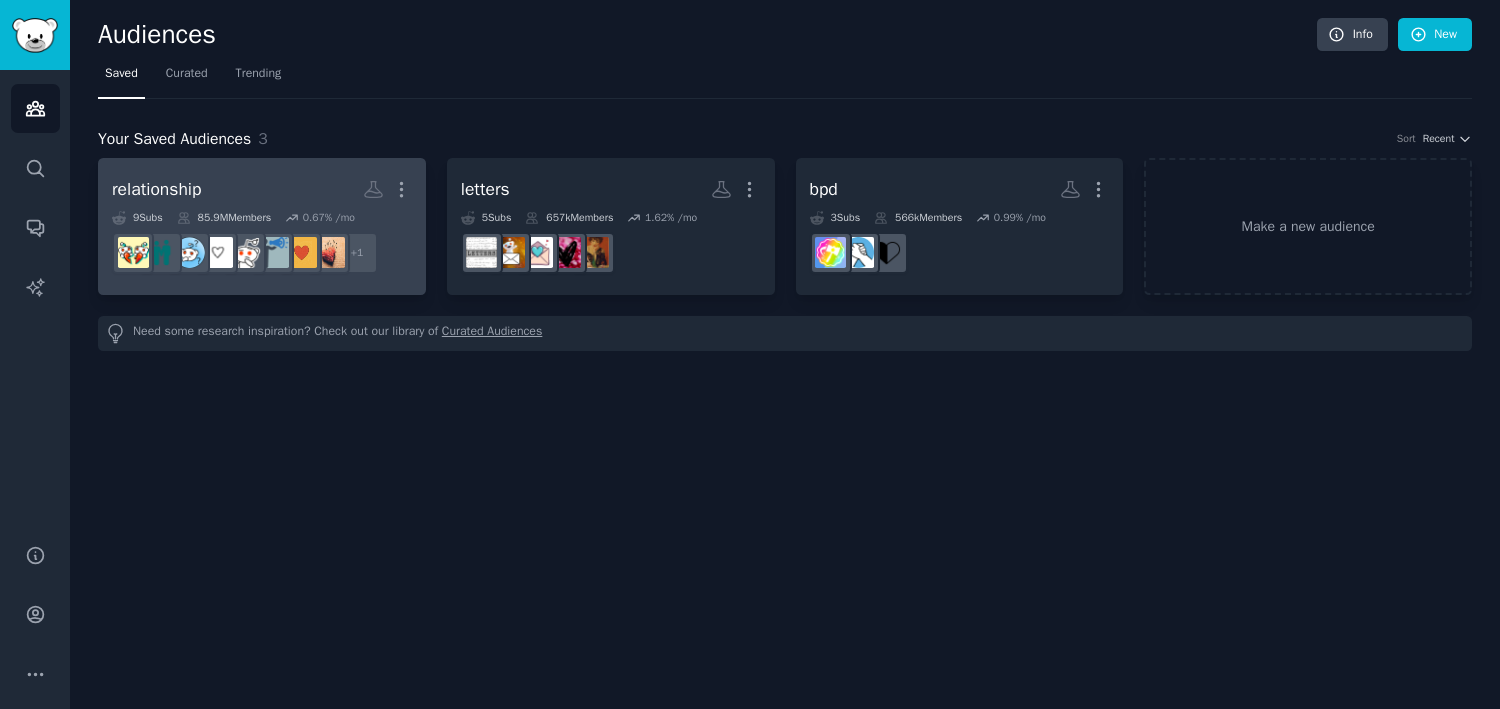 click on "r/relationshipadvice + 1" at bounding box center (262, 253) 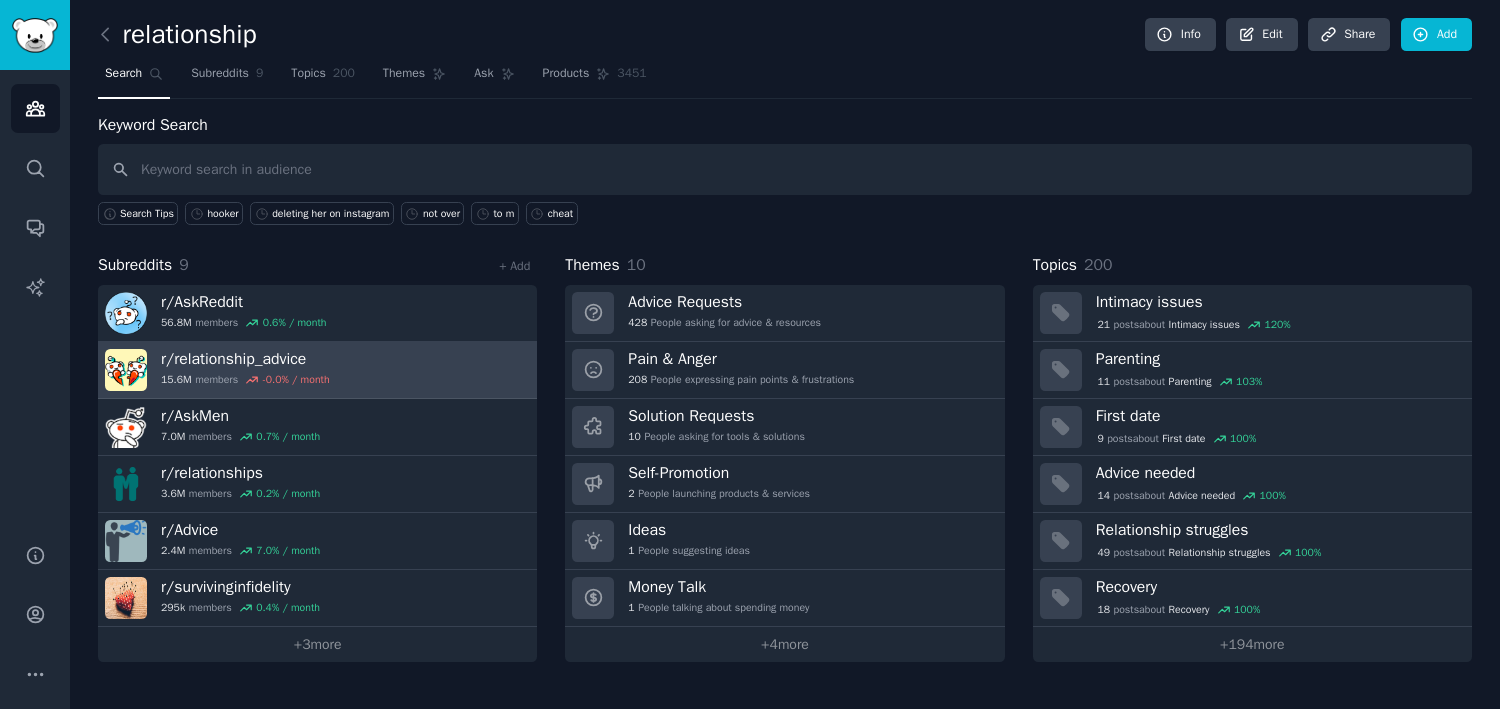 click on "r/ relationship_advice" at bounding box center [245, 359] 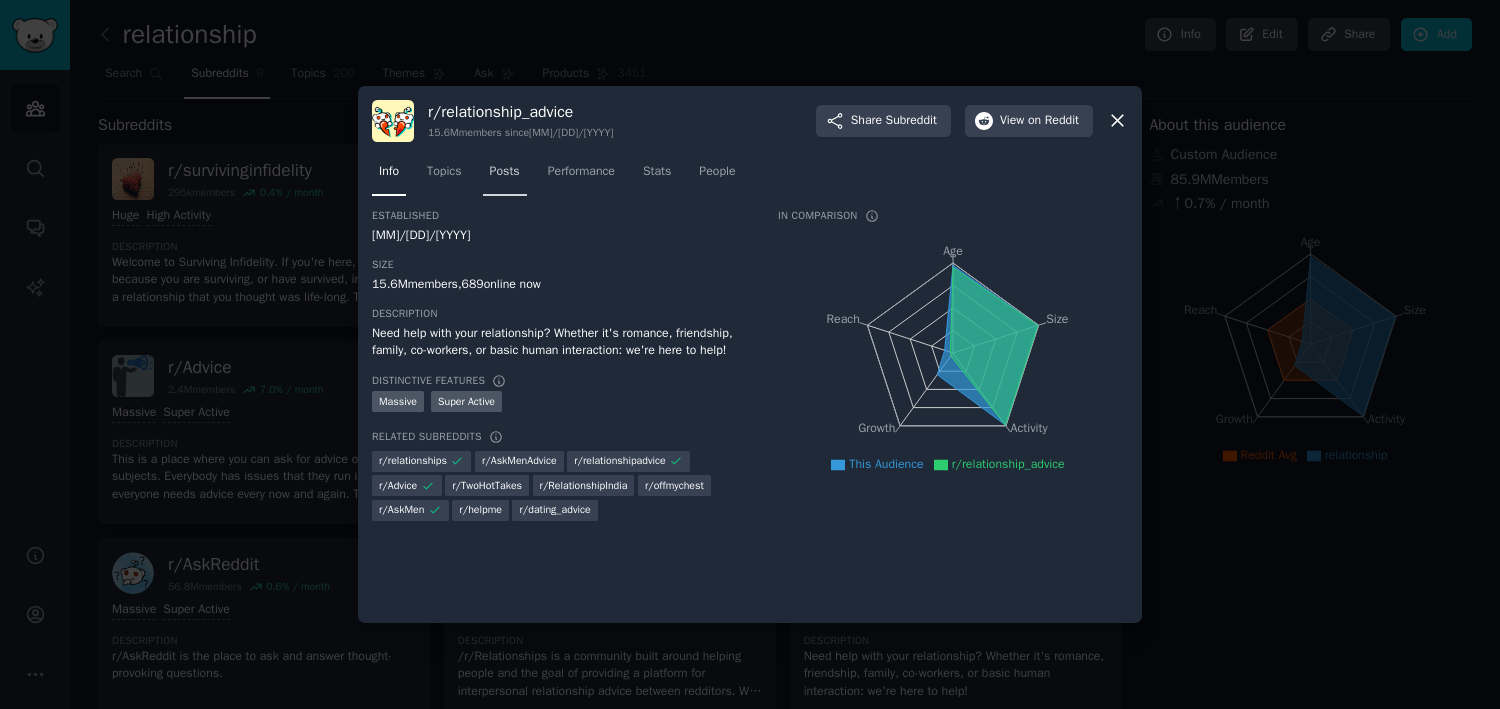click on "Posts" at bounding box center (505, 172) 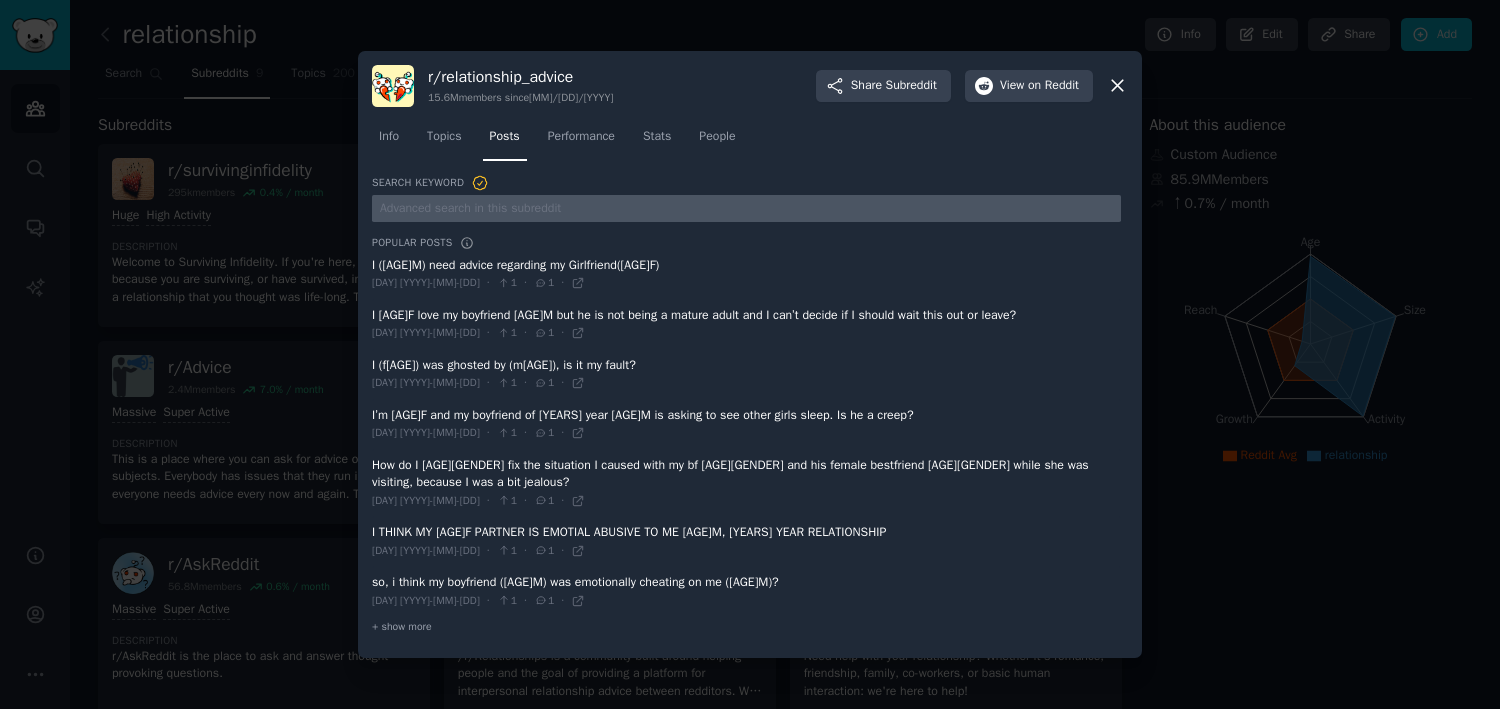 click at bounding box center (746, 208) 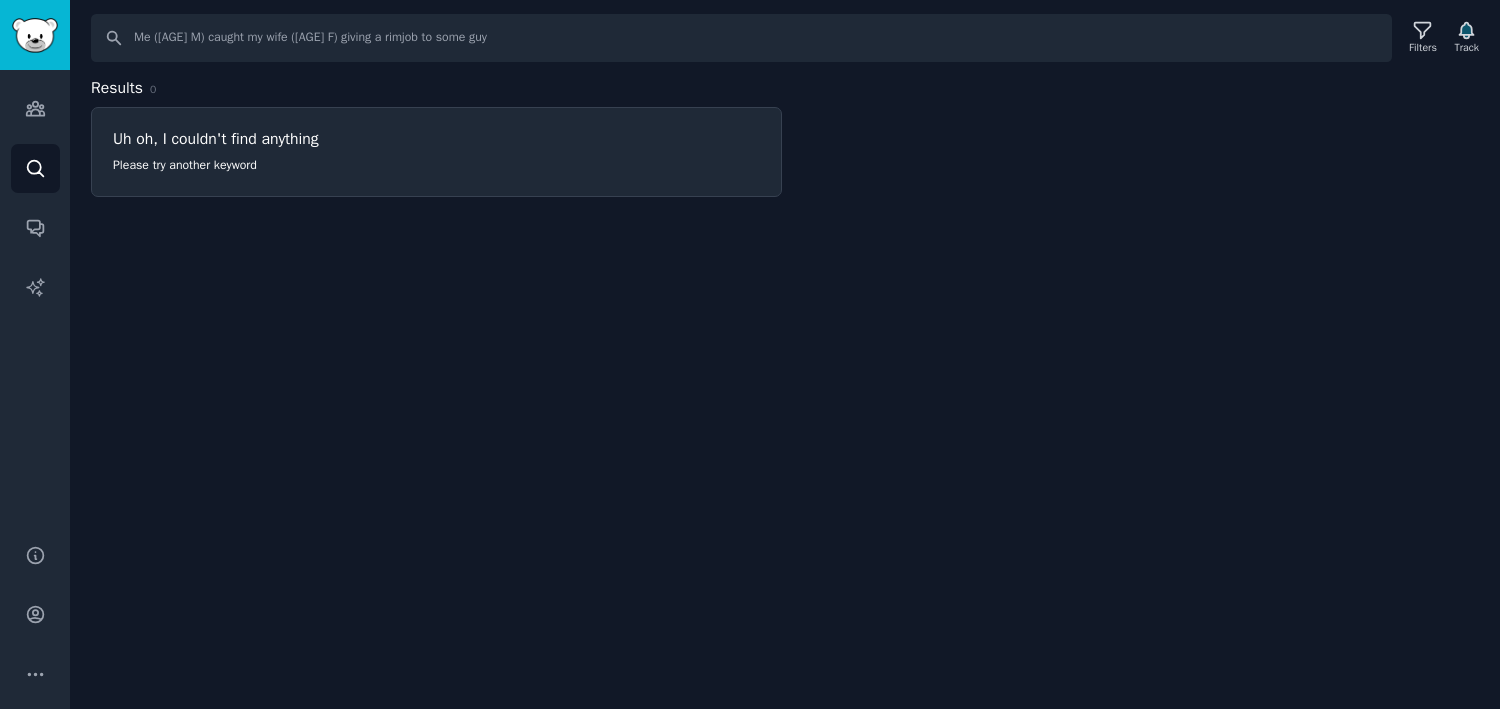 click on "Uh oh, I couldn't find anything Please try another keyword" at bounding box center [436, 152] 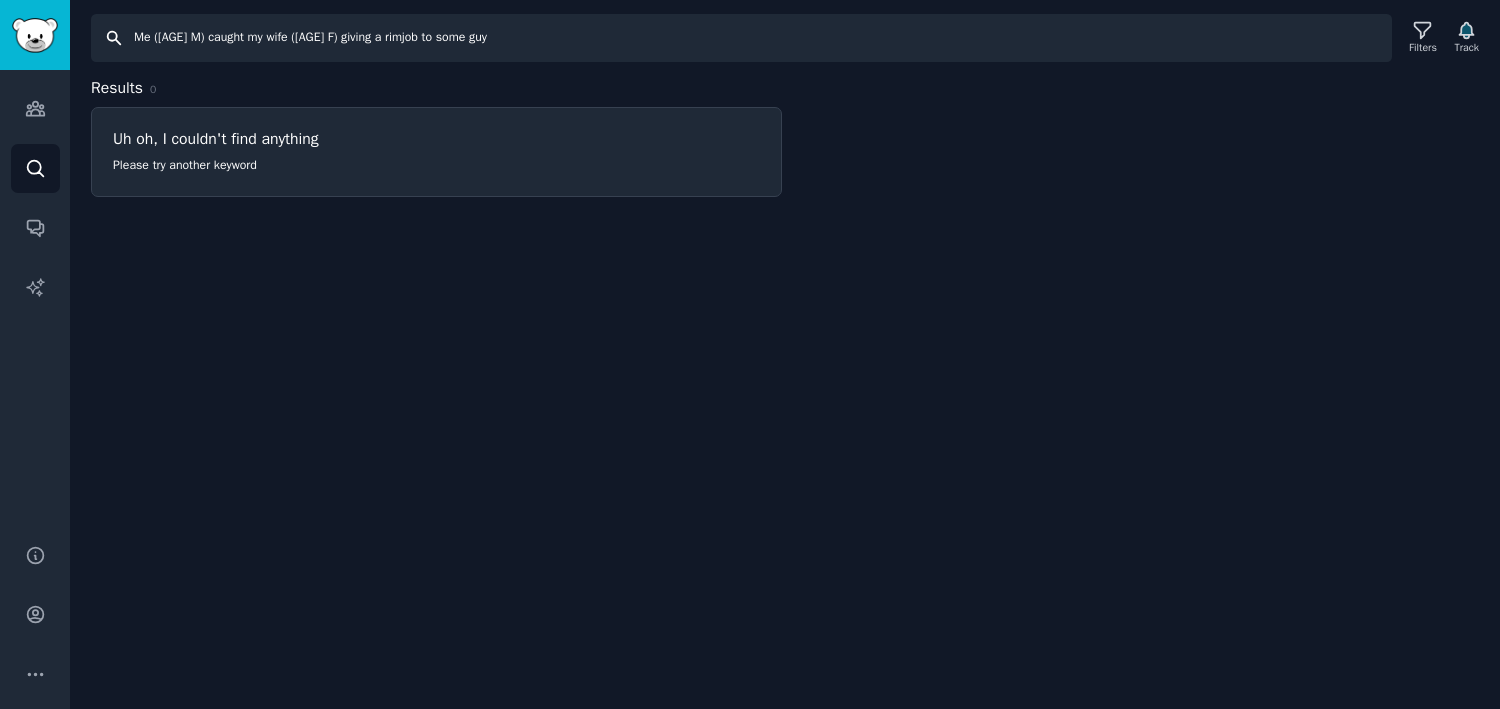 click on "Me (35 M) caught my wife (28 F) giving a rimjob to some guy" at bounding box center (741, 38) 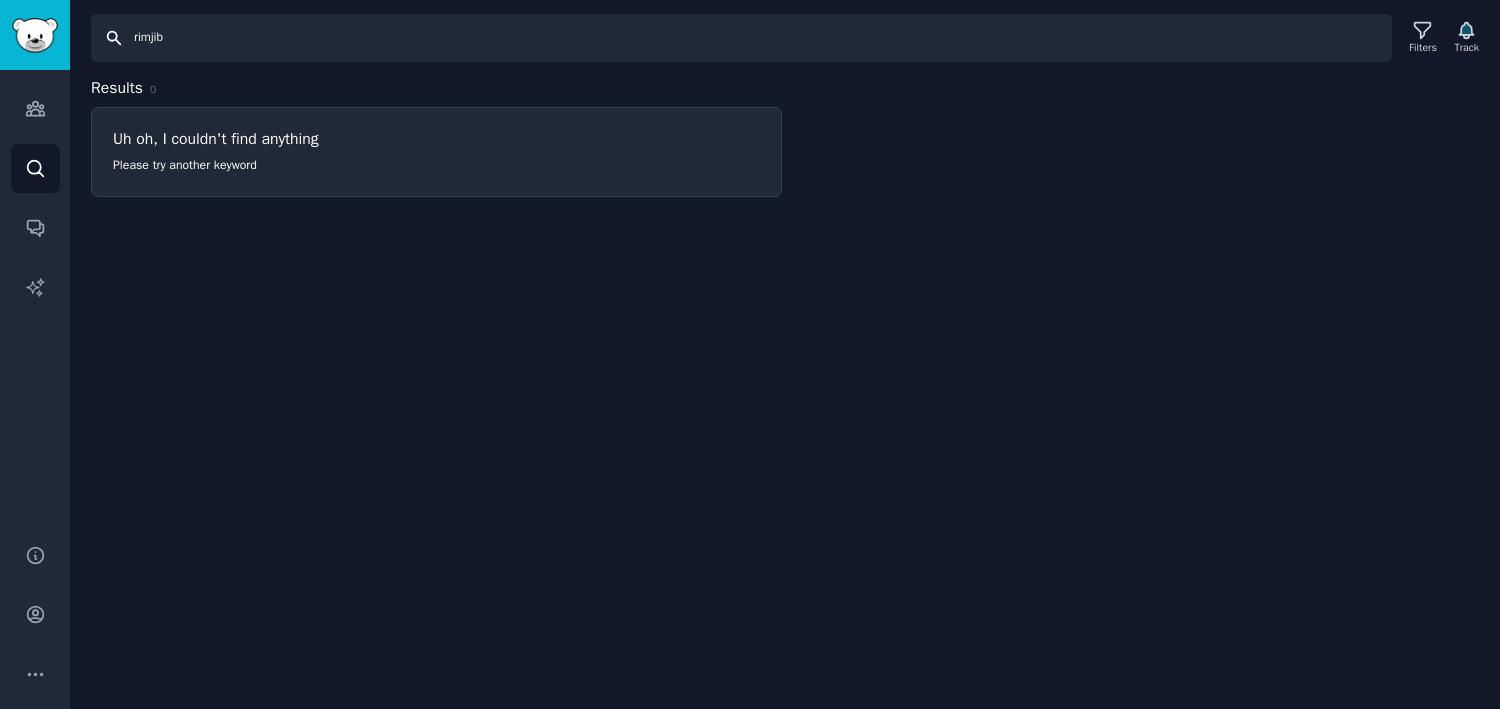 type on "rimjib" 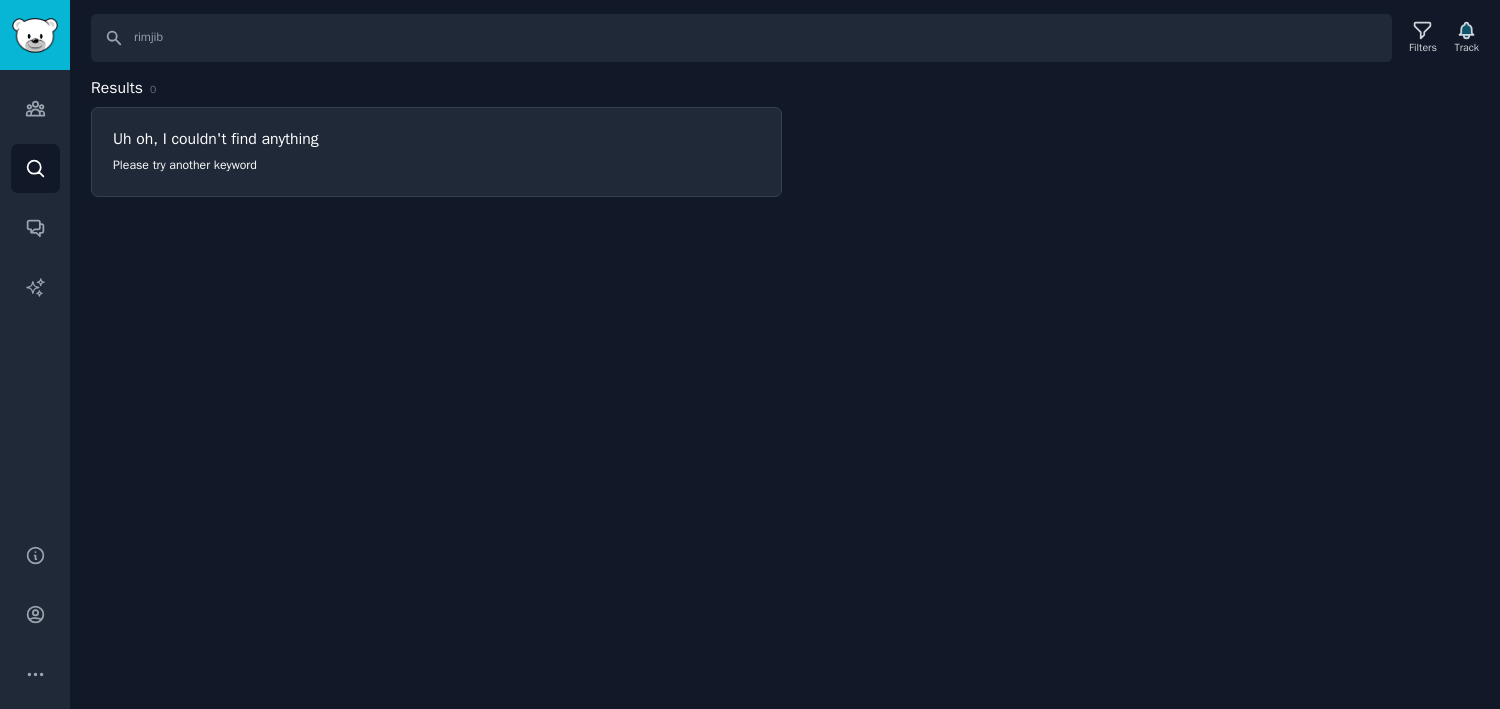 click at bounding box center [35, 35] 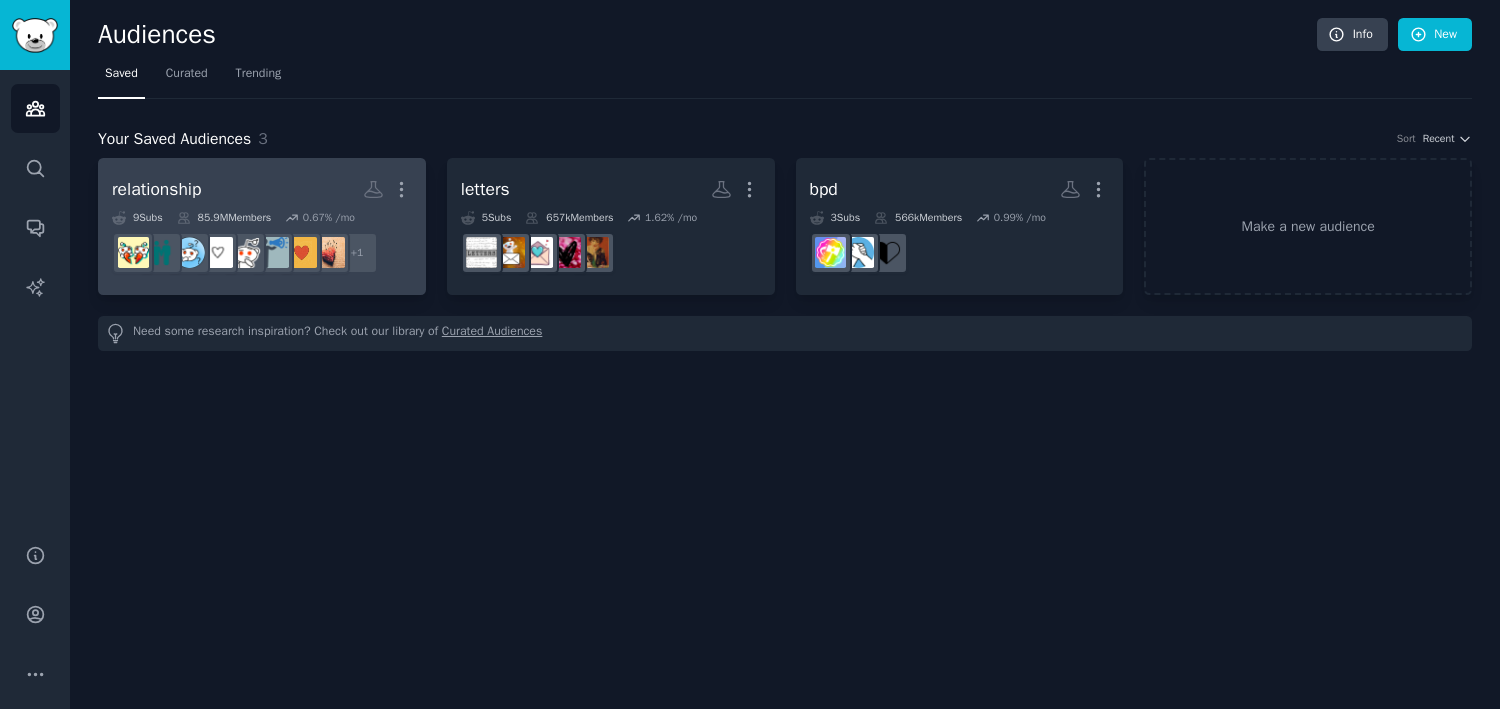click on "relationship More" at bounding box center [262, 189] 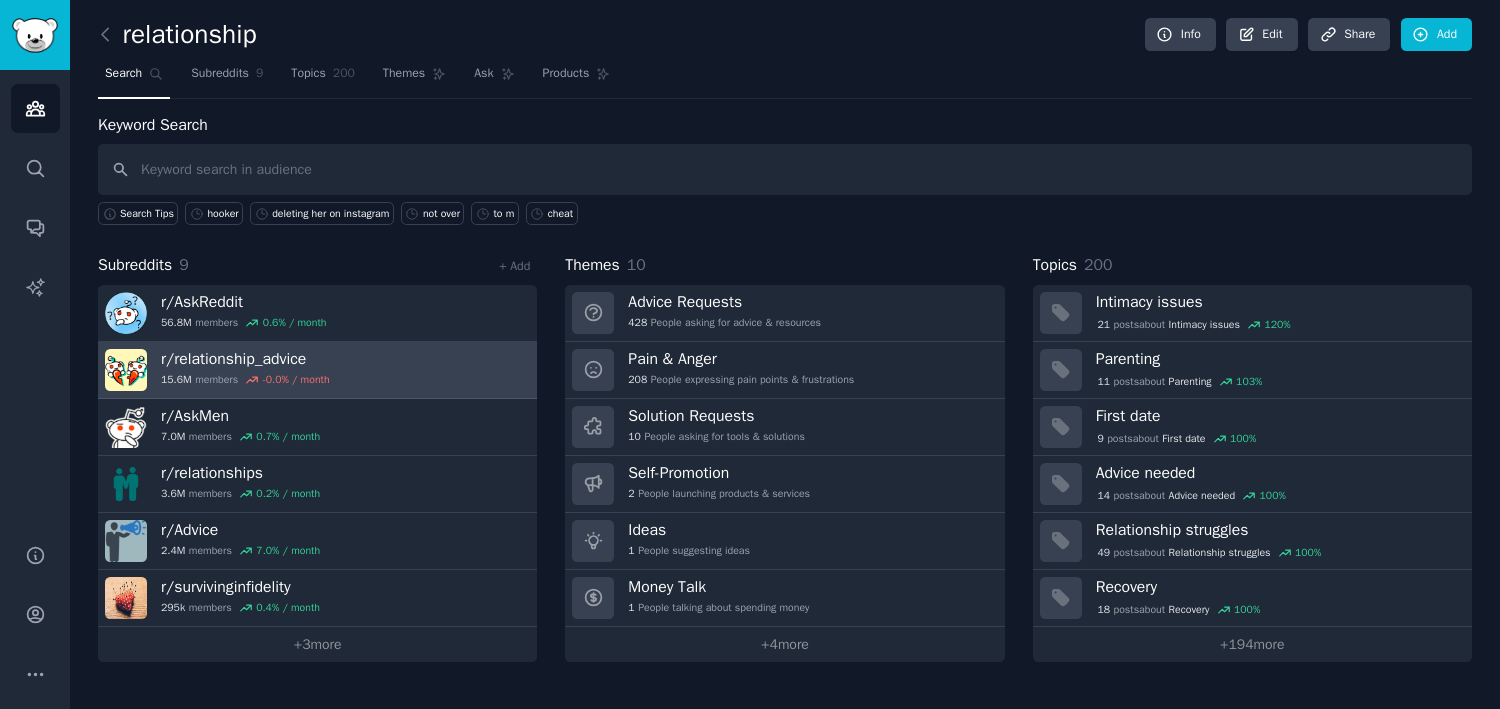 click on "r/ relationship_advice" at bounding box center (245, 359) 